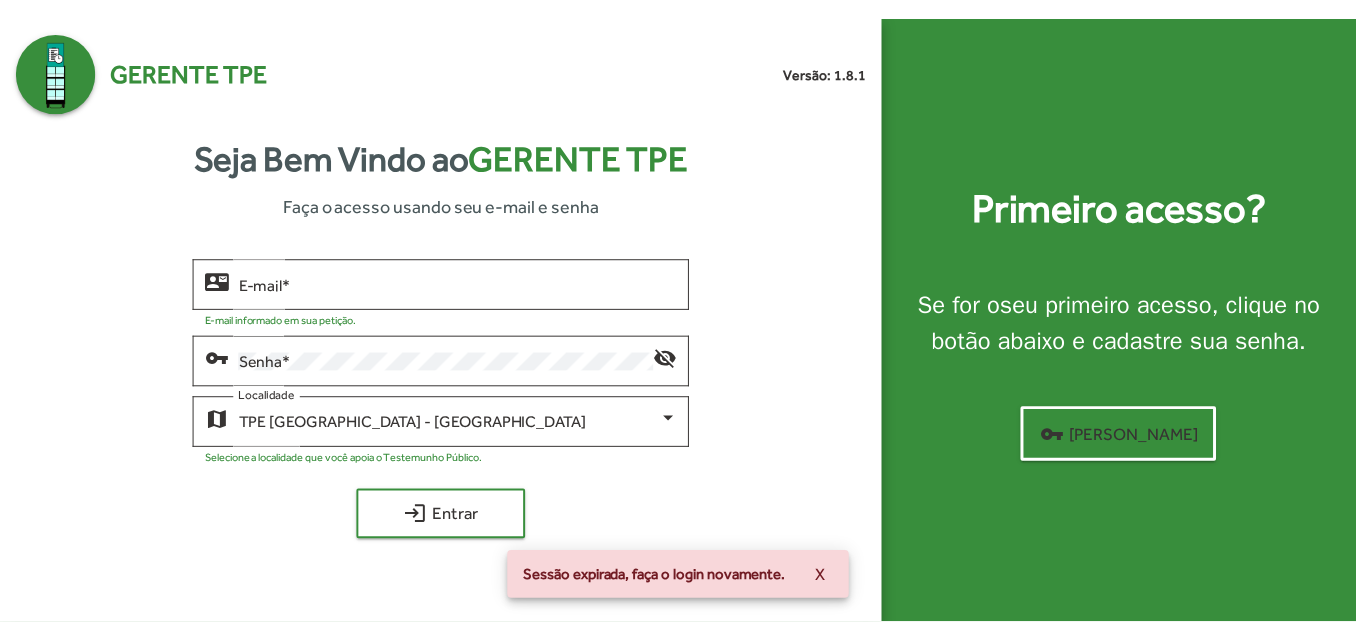 scroll, scrollTop: 0, scrollLeft: 0, axis: both 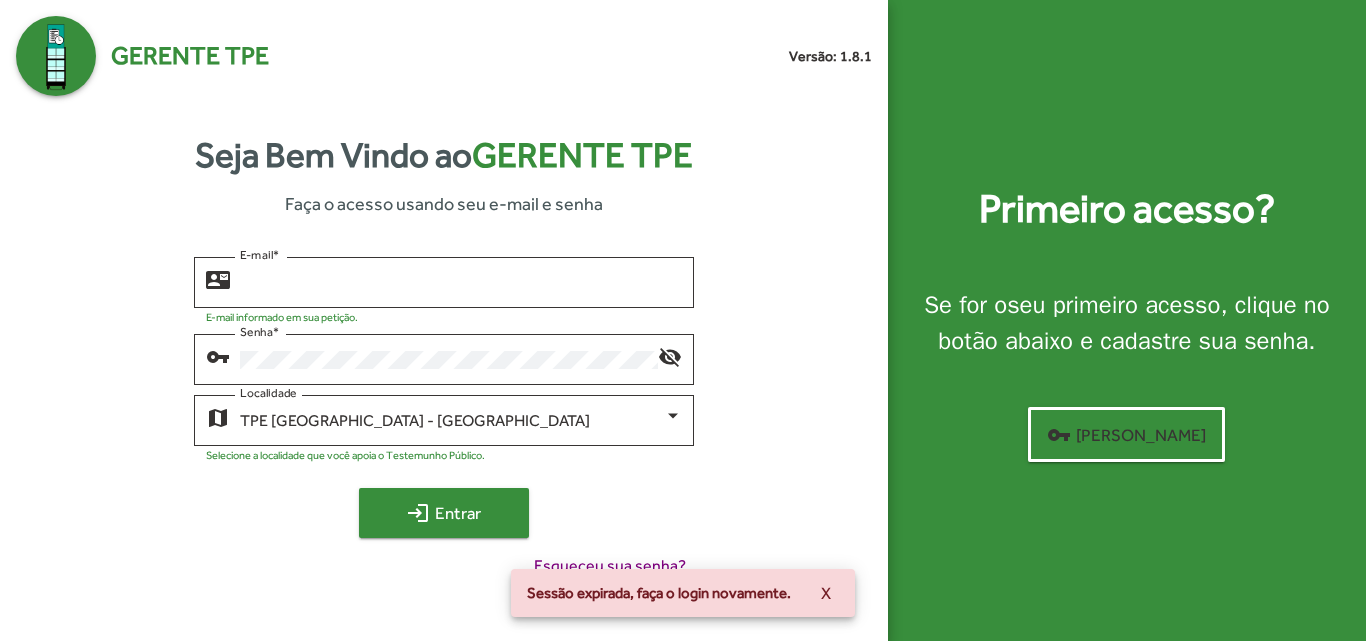 type on "**********" 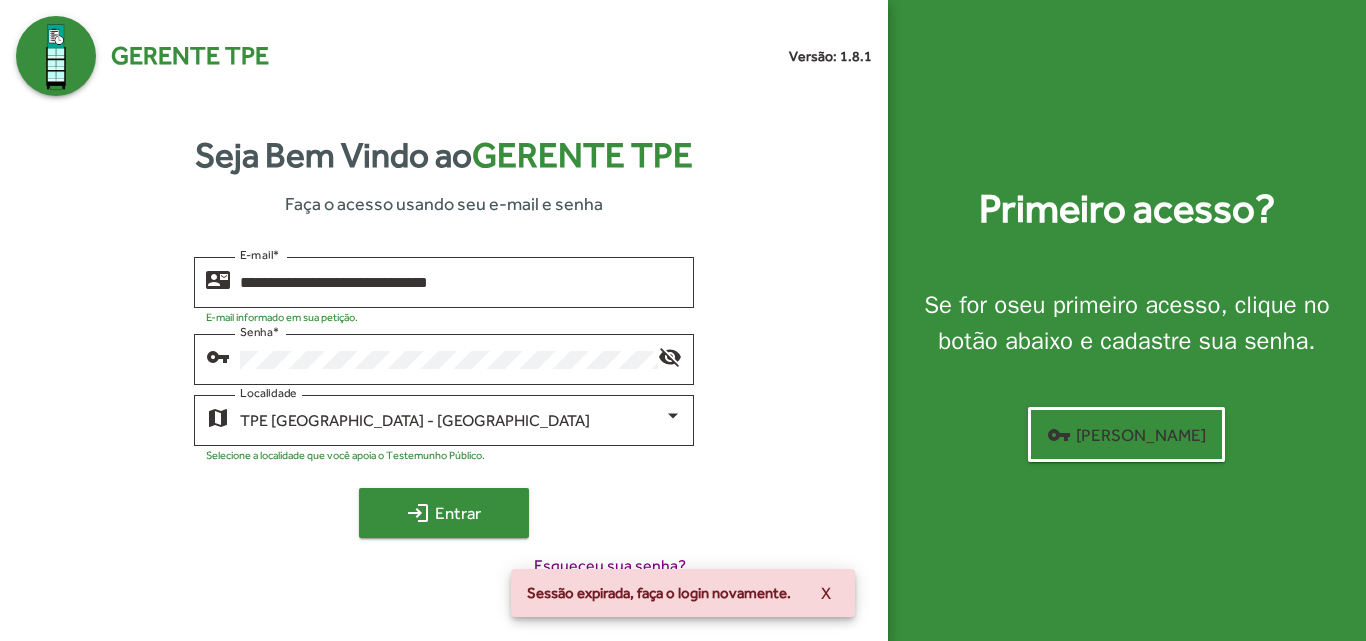 click on "login  Entrar" 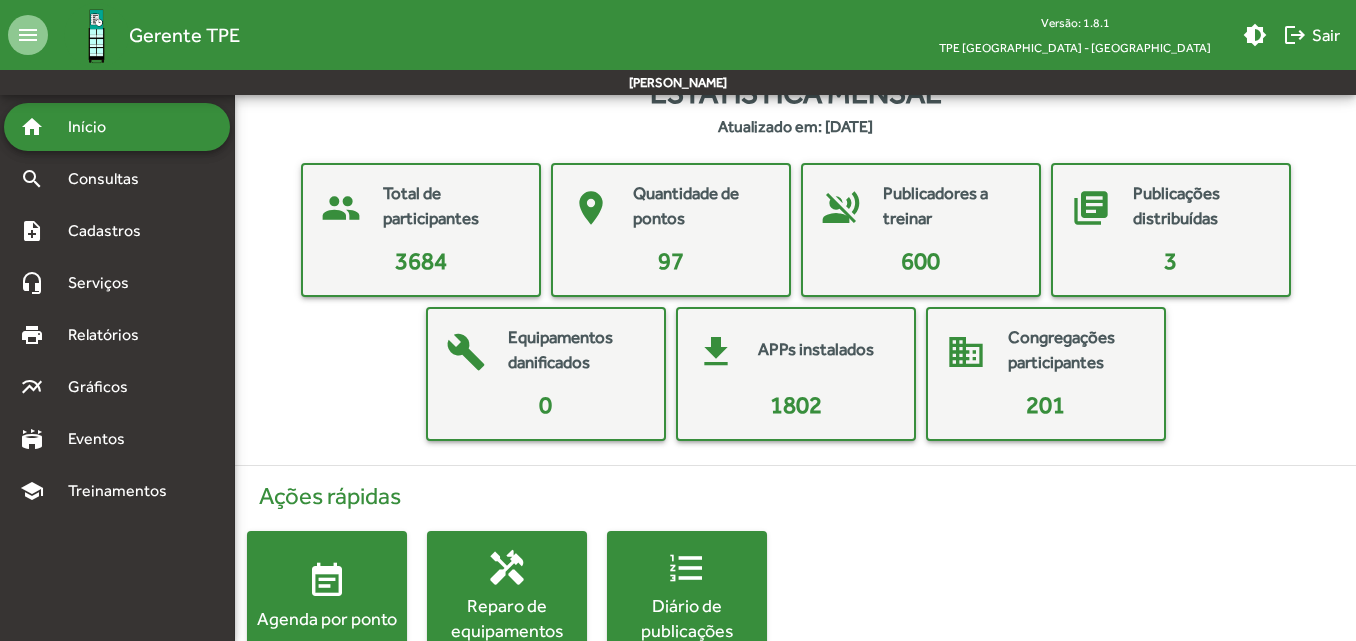 scroll, scrollTop: 0, scrollLeft: 0, axis: both 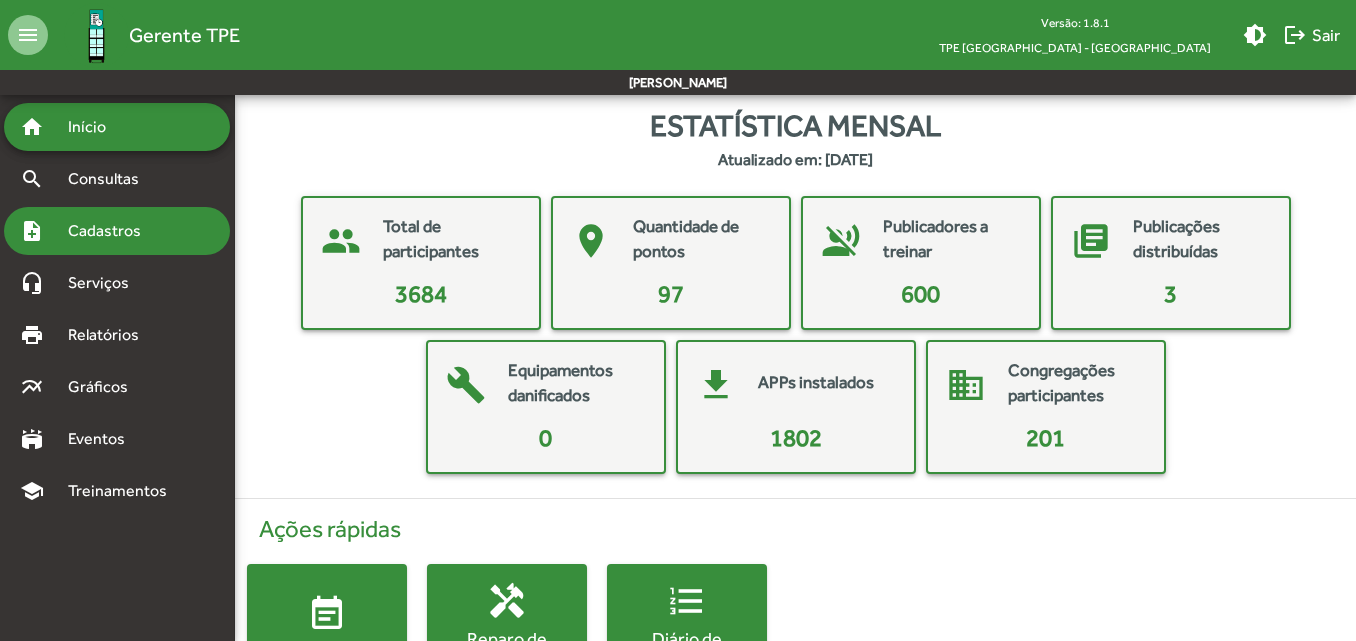 click on "Cadastros" at bounding box center [111, 231] 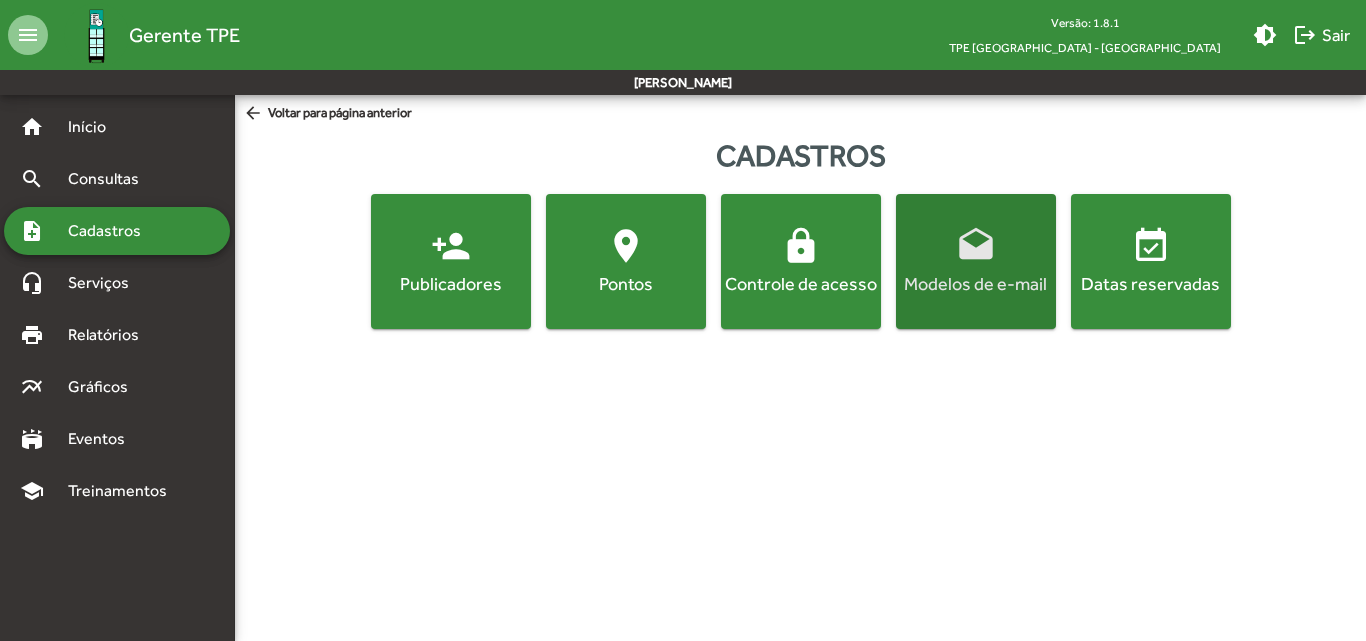 click on "drafts  Modelos de e-mail" 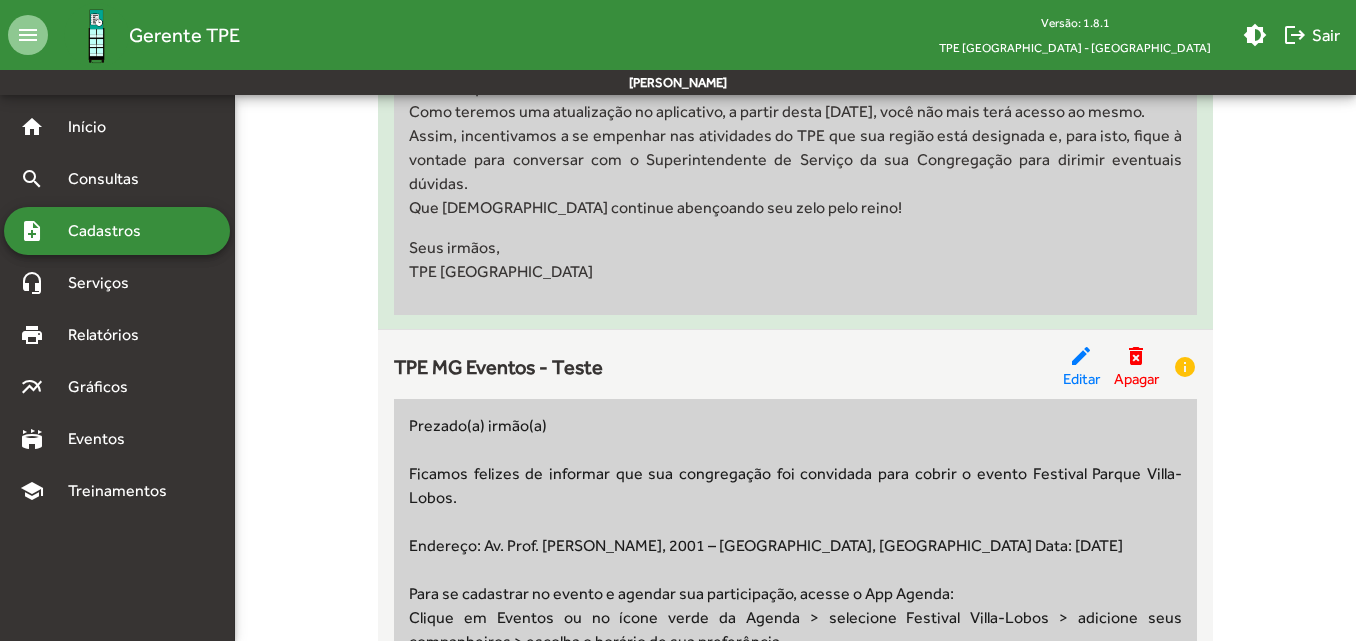 scroll, scrollTop: 3900, scrollLeft: 0, axis: vertical 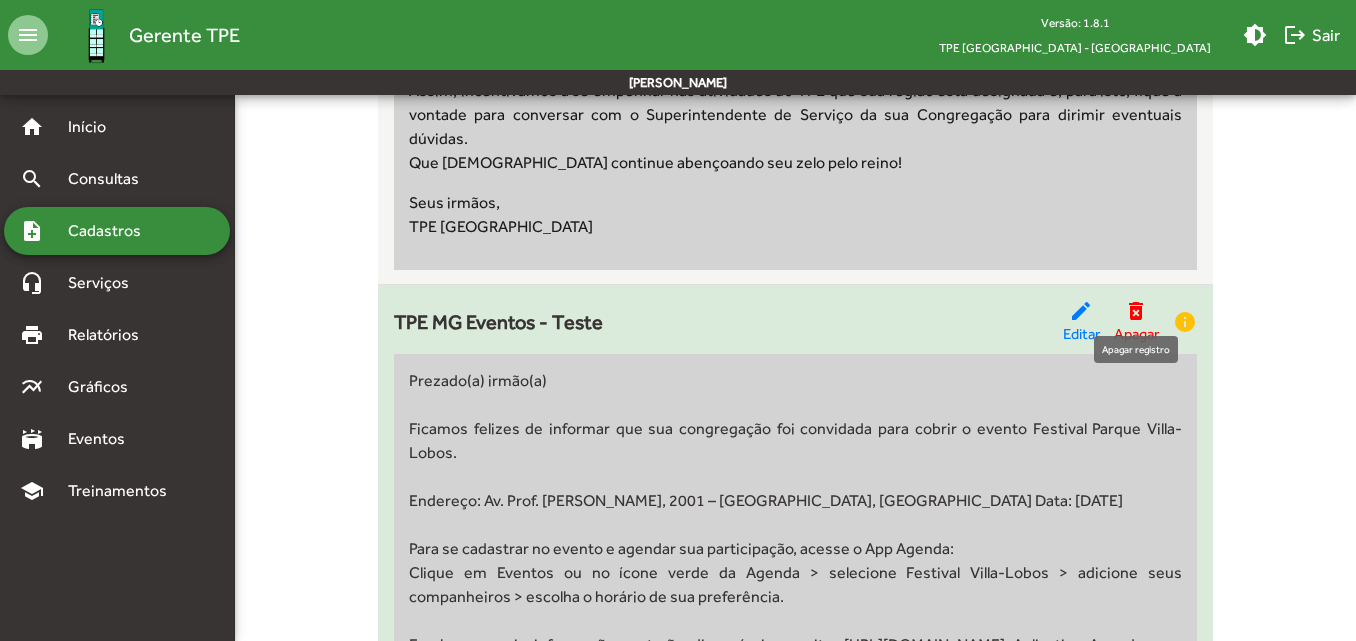 click on "delete_forever" 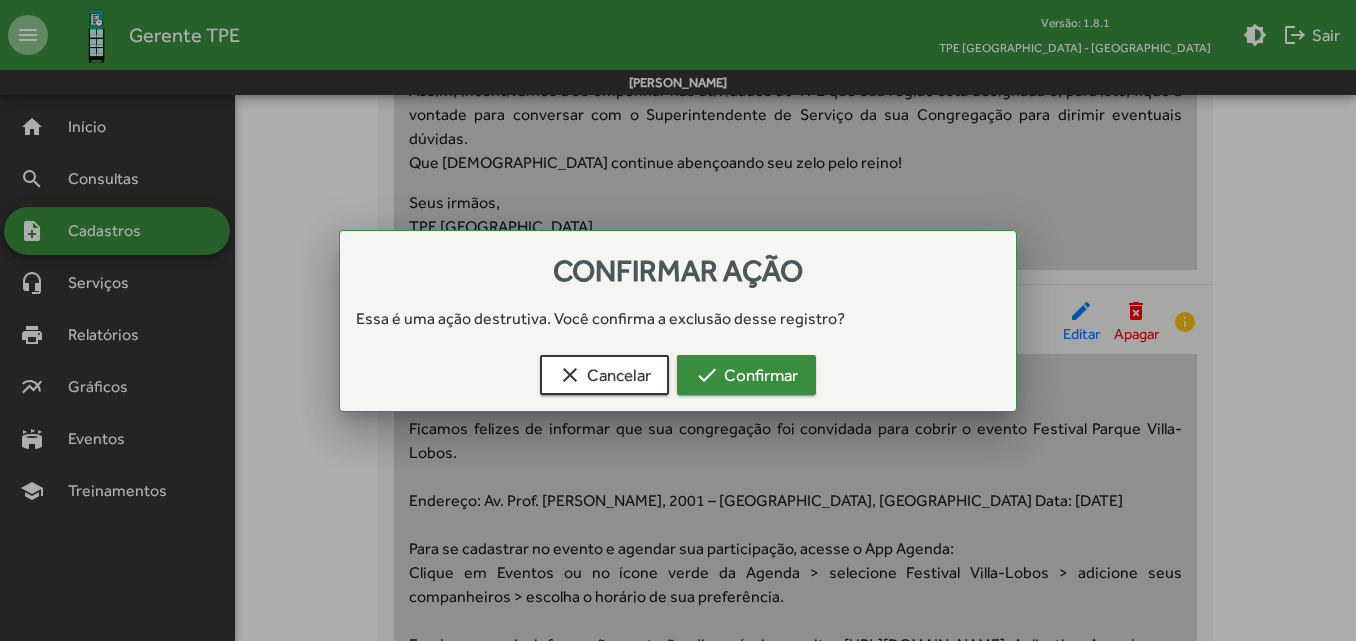 click on "check  Confirmar" at bounding box center [746, 375] 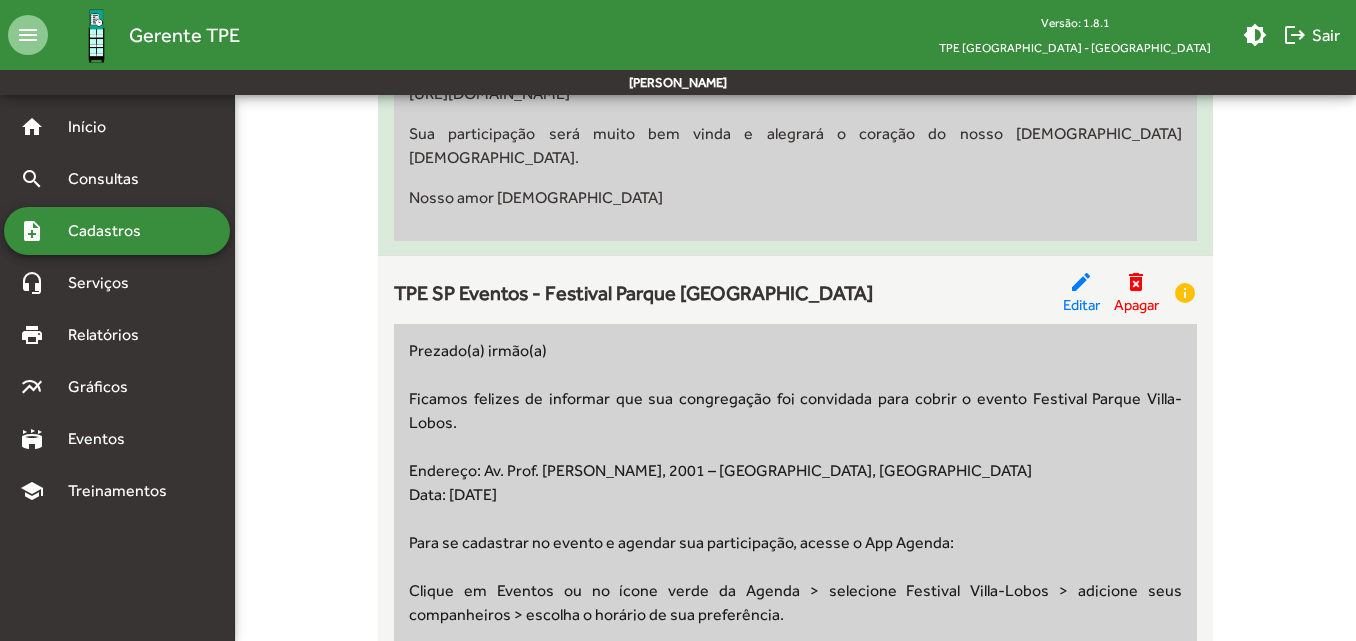 scroll, scrollTop: 6800, scrollLeft: 0, axis: vertical 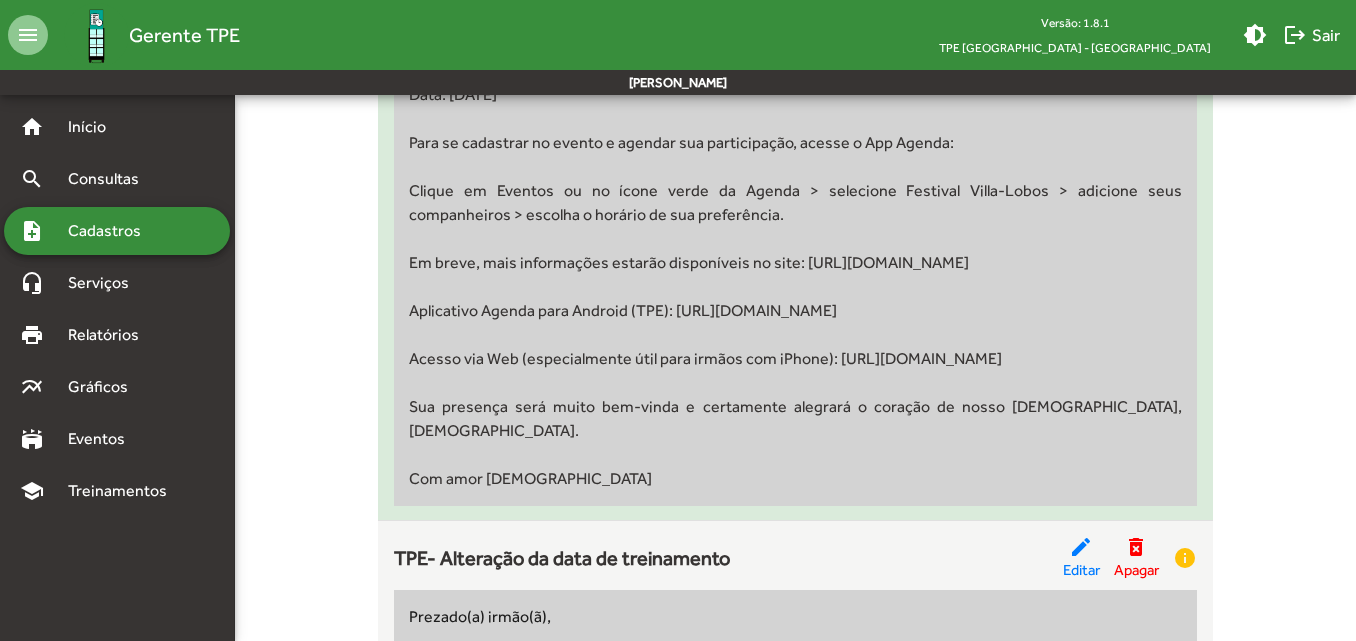 drag, startPoint x: 413, startPoint y: 224, endPoint x: 631, endPoint y: 436, distance: 304.0855 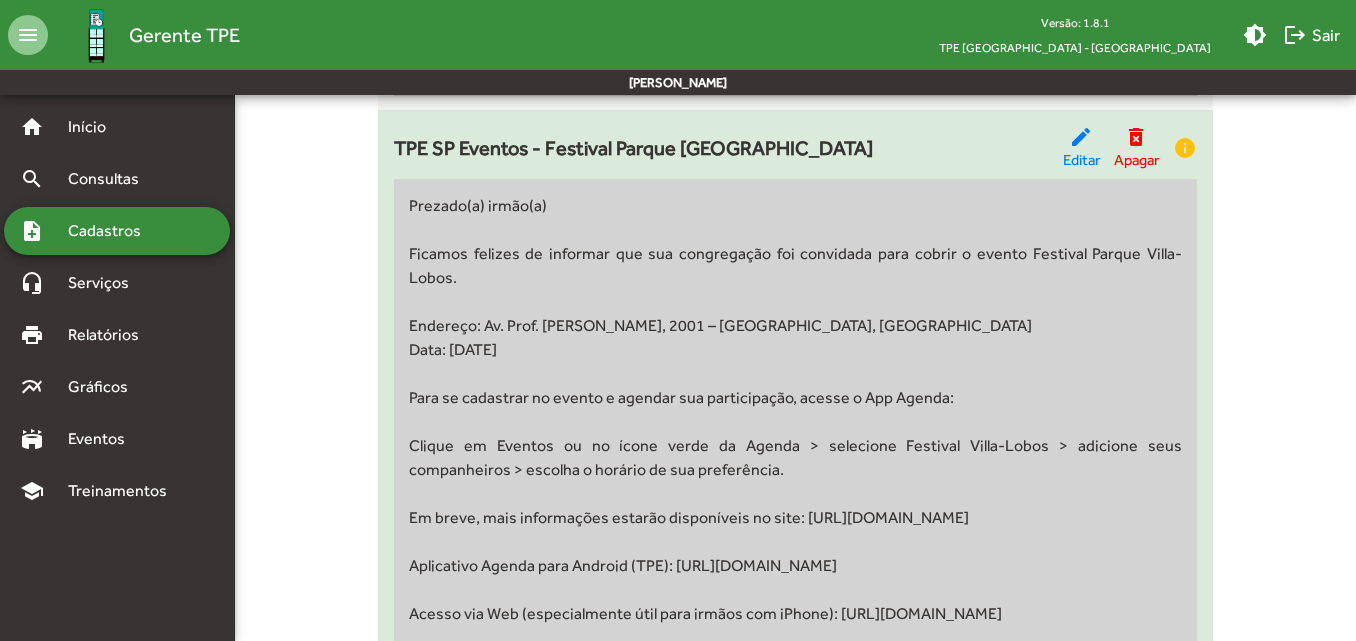 scroll, scrollTop: 6800, scrollLeft: 0, axis: vertical 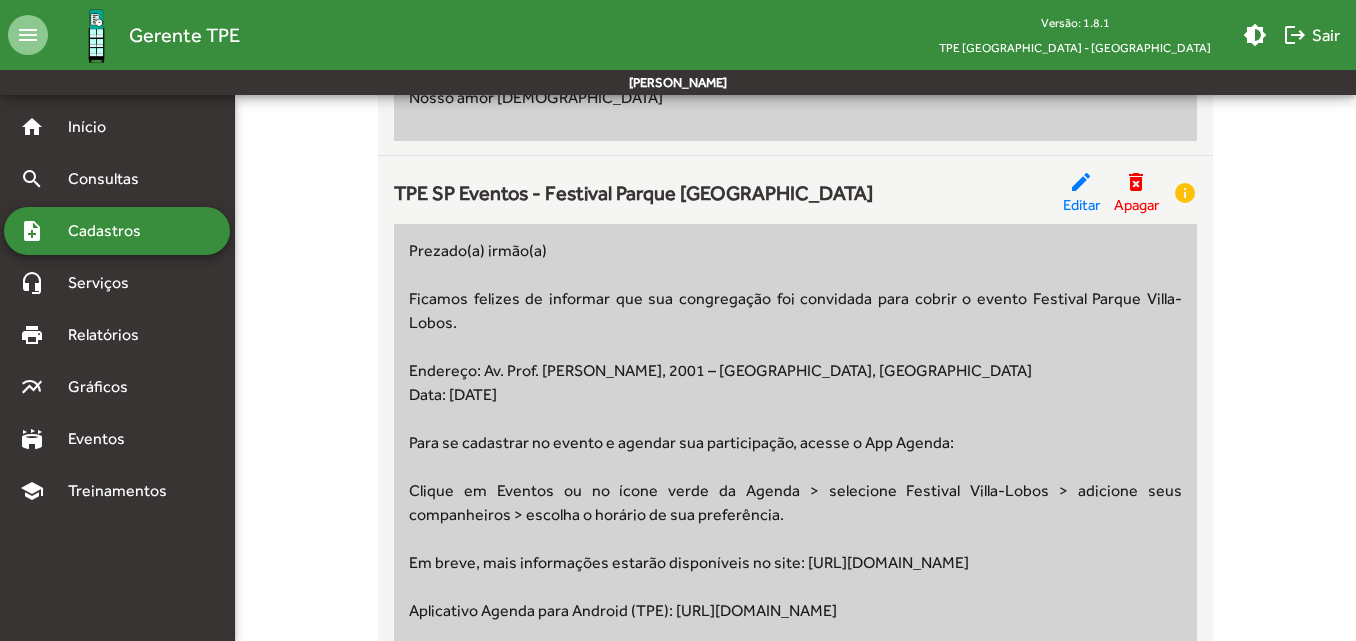 click on "Modelos de e-mail  Cadastrar novo modelo note_add Filtrar  Apoie pontos do TPE/SP  edit  Editar  delete_forever  Apagar  info Prezado irmão(ã),  Desejamos compartilhar com você uma necessidade dos pontos do TPE na região, que estão precisando de apoio. Como sua congregação é perto, avalie a possibilidade de apoiar o ponto  Poupatempo Sé . Todos os carrinhos podem ser retirados no local indicado no aplicativo. Temos vários horários disponíveis no aplicativo. A sua prontidão e zelo pode motivar outros. (2 Cor.9:2)  Que Jeová abençoe seus esforços, agradecemos pela ajuda.  Para instalar o aplicativo use os links abaixo. Após a instalação, se for o primeiro acesso, faça o seu registro de novo usuário cadastrando o seu e-mail que foi enviado na sua petição e crie sua senha.  Aplicativo Agenda para o TPE: [URL][DOMAIN_NAME]  Aplicativo IOS Agenda [DOMAIN_NAME]  Site do TPE/SP:  [URL][DOMAIN_NAME]" 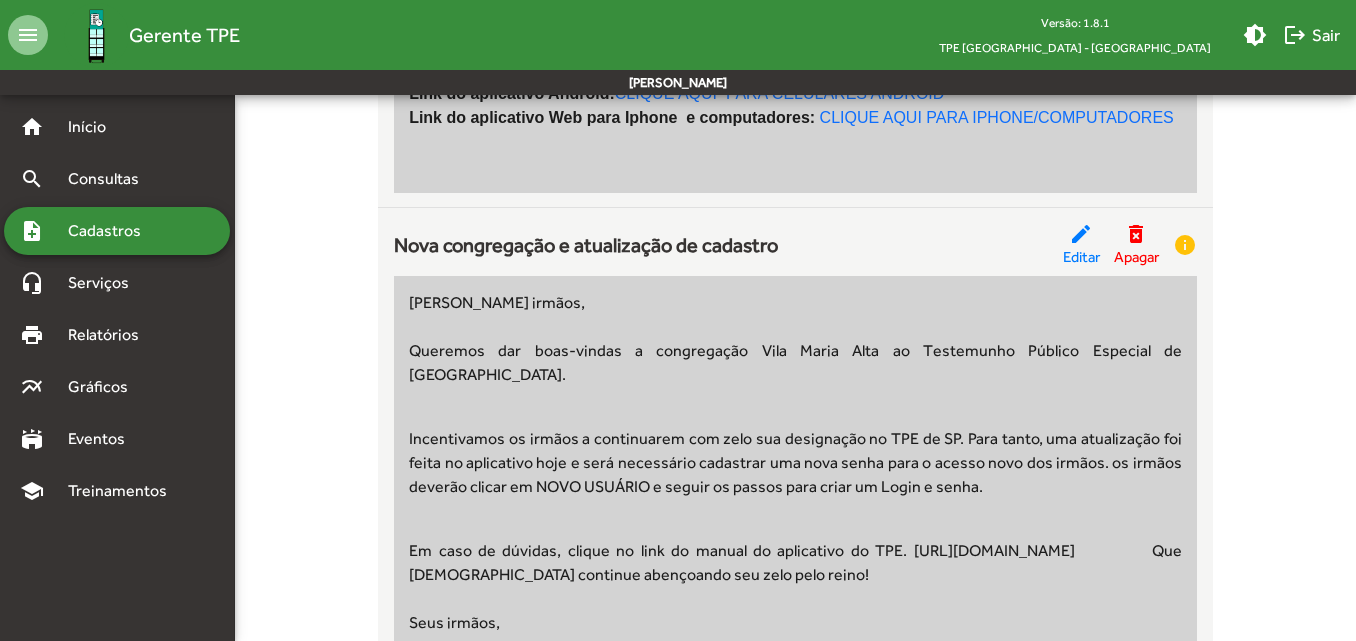 scroll, scrollTop: 2100, scrollLeft: 0, axis: vertical 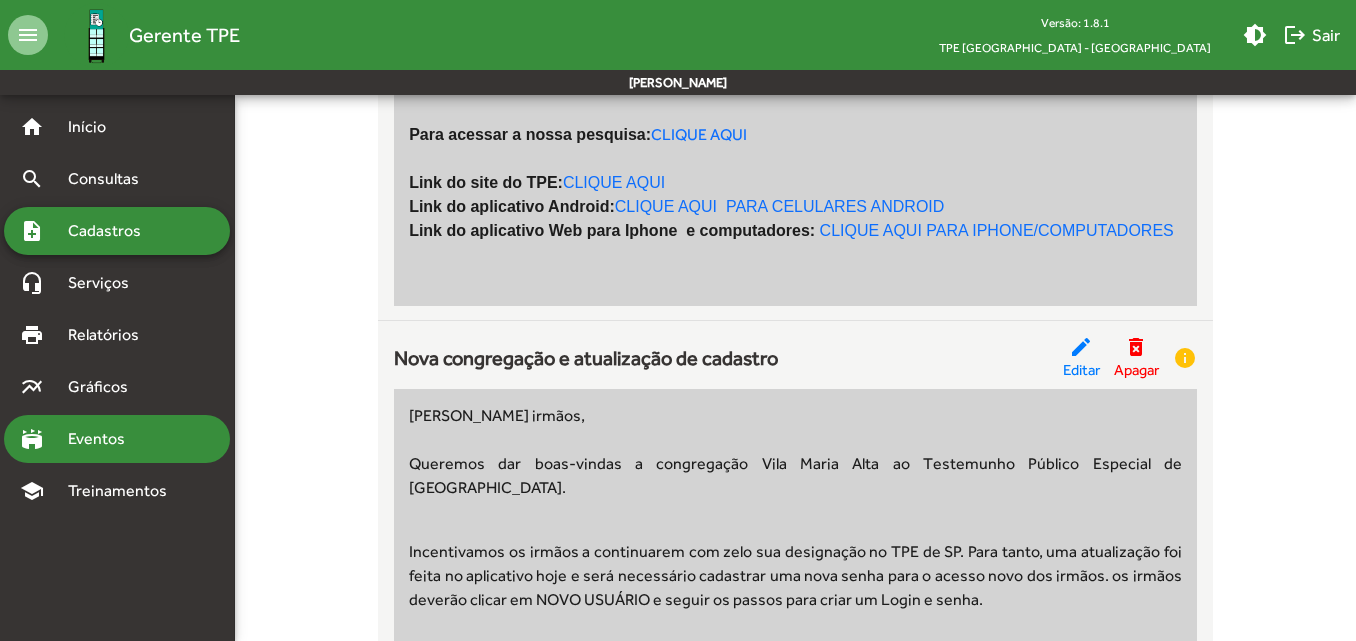 click on "Eventos" at bounding box center [104, 439] 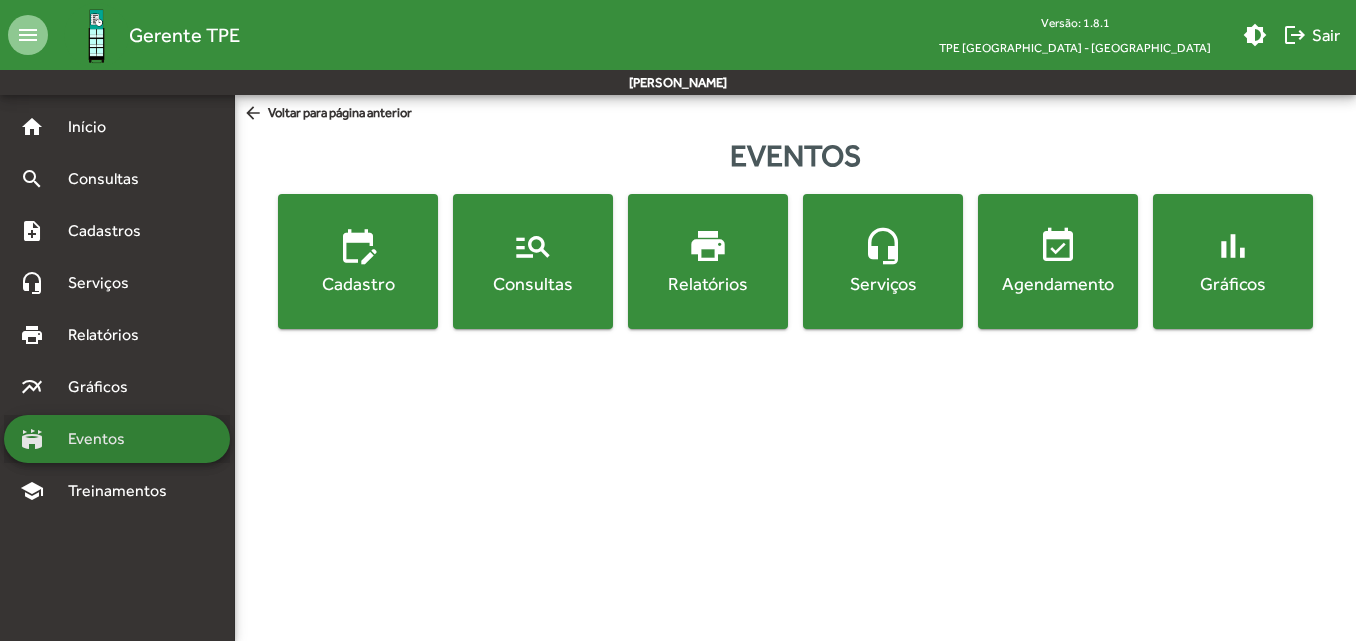 scroll, scrollTop: 0, scrollLeft: 0, axis: both 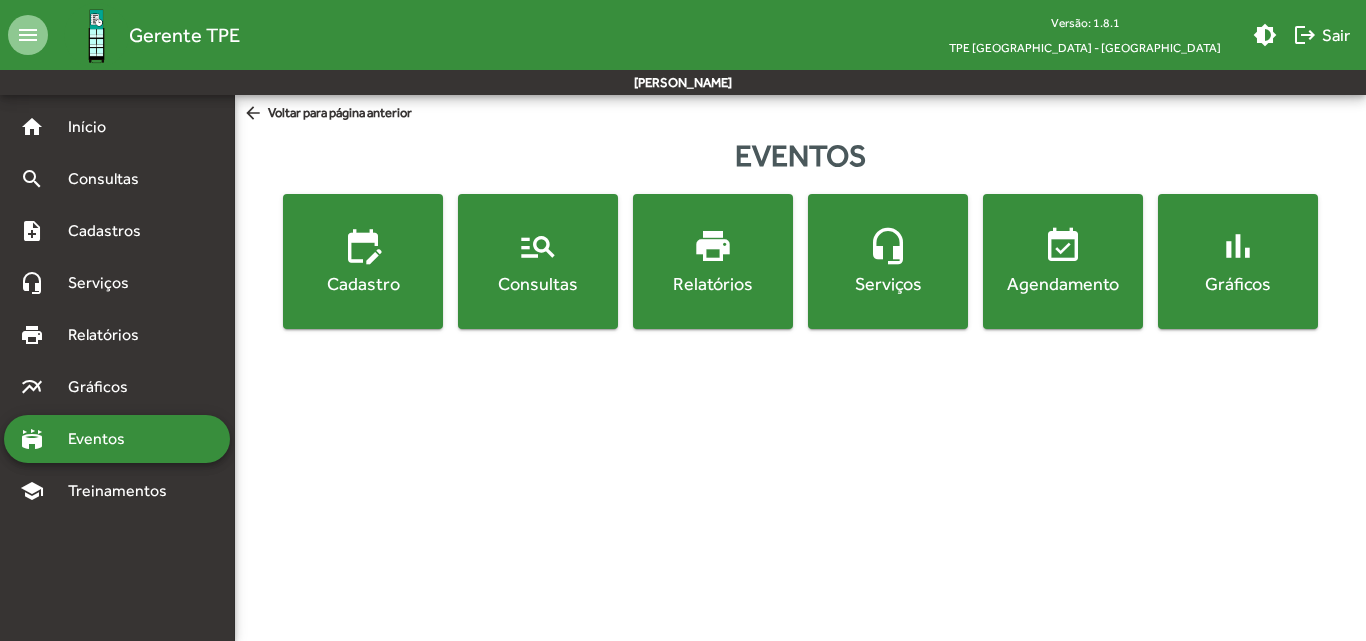 click on "Consultas" 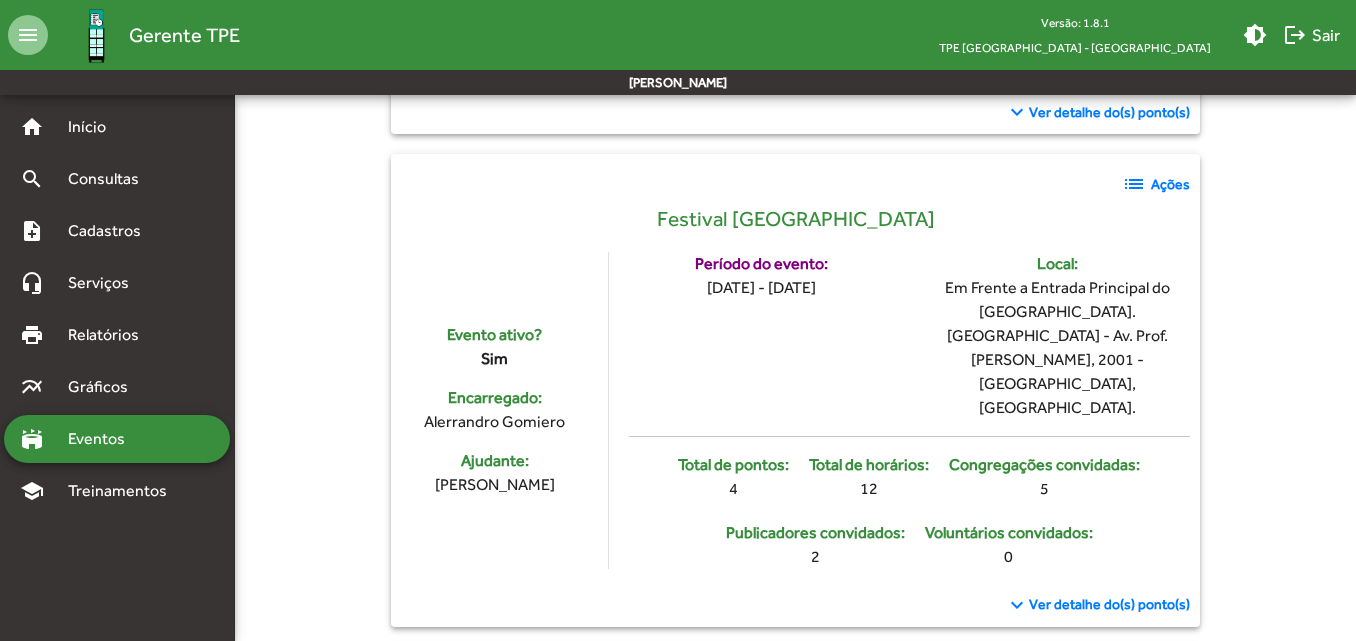 scroll, scrollTop: 4673, scrollLeft: 0, axis: vertical 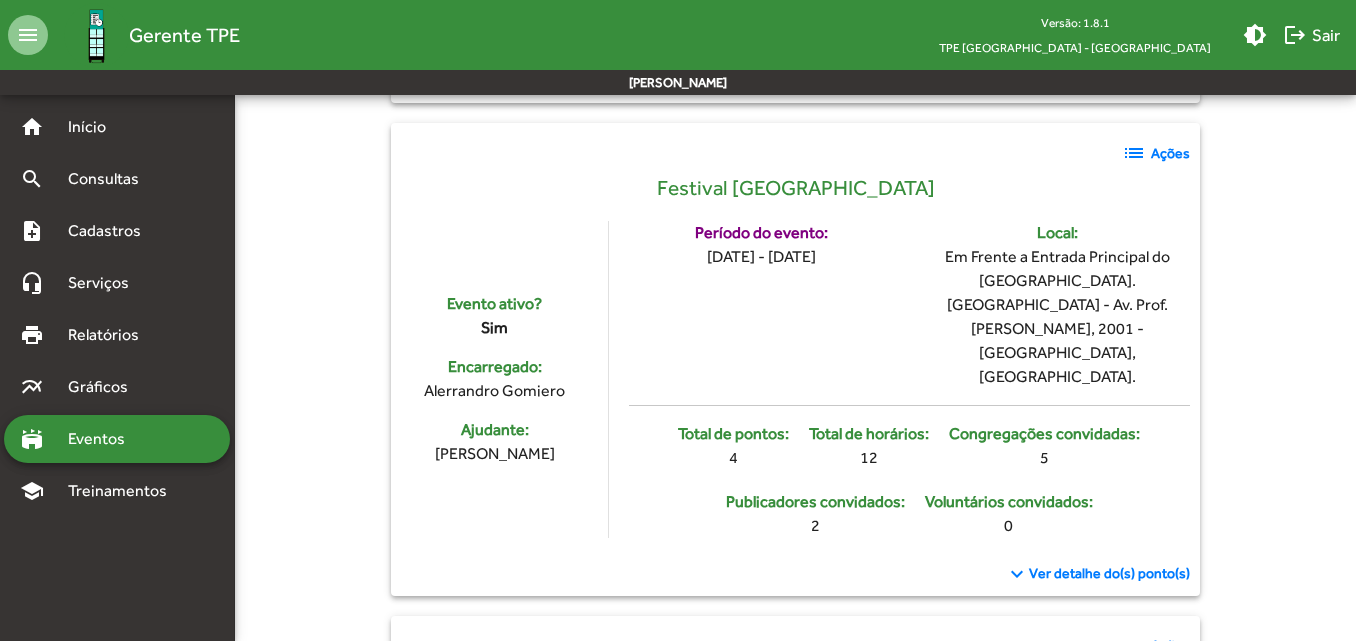 click on "list" 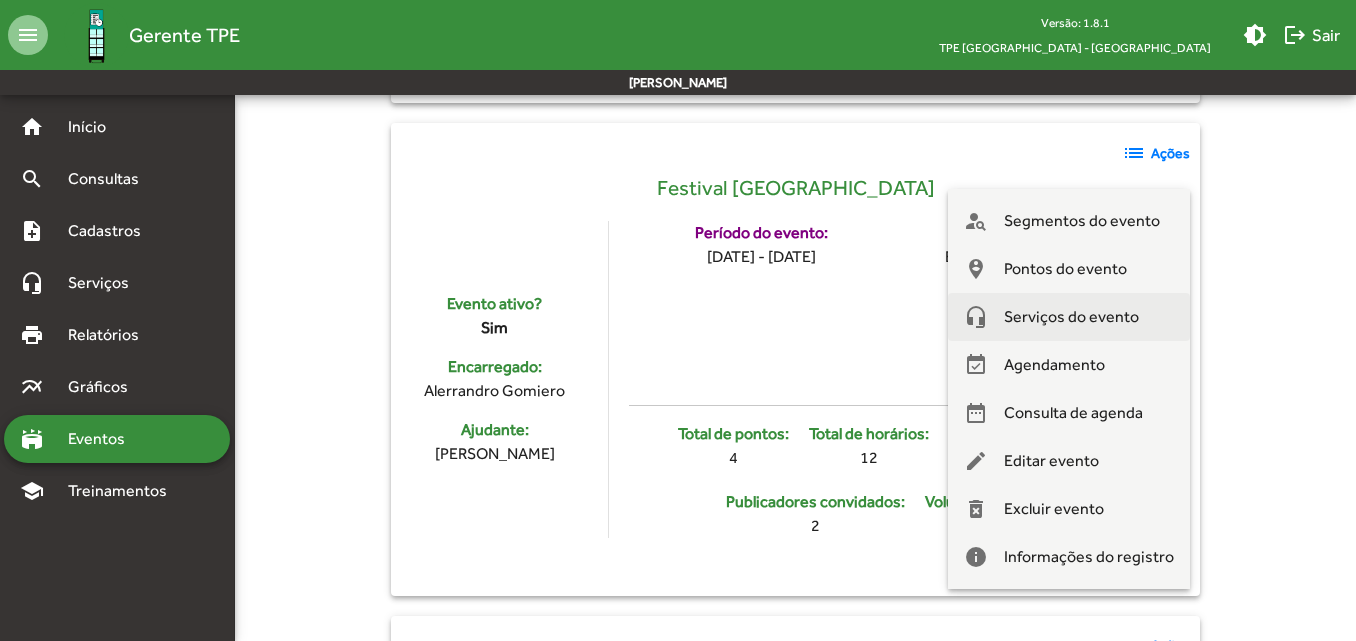 click on "Serviços do evento" at bounding box center (1071, 317) 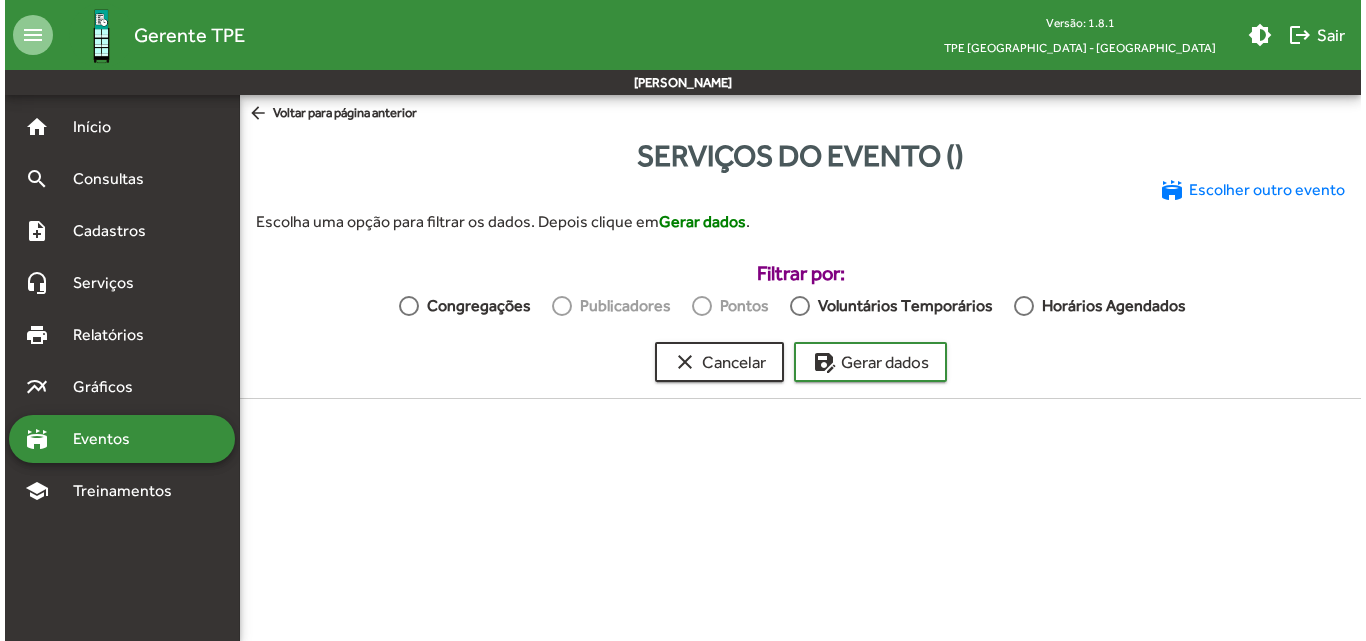 scroll, scrollTop: 0, scrollLeft: 0, axis: both 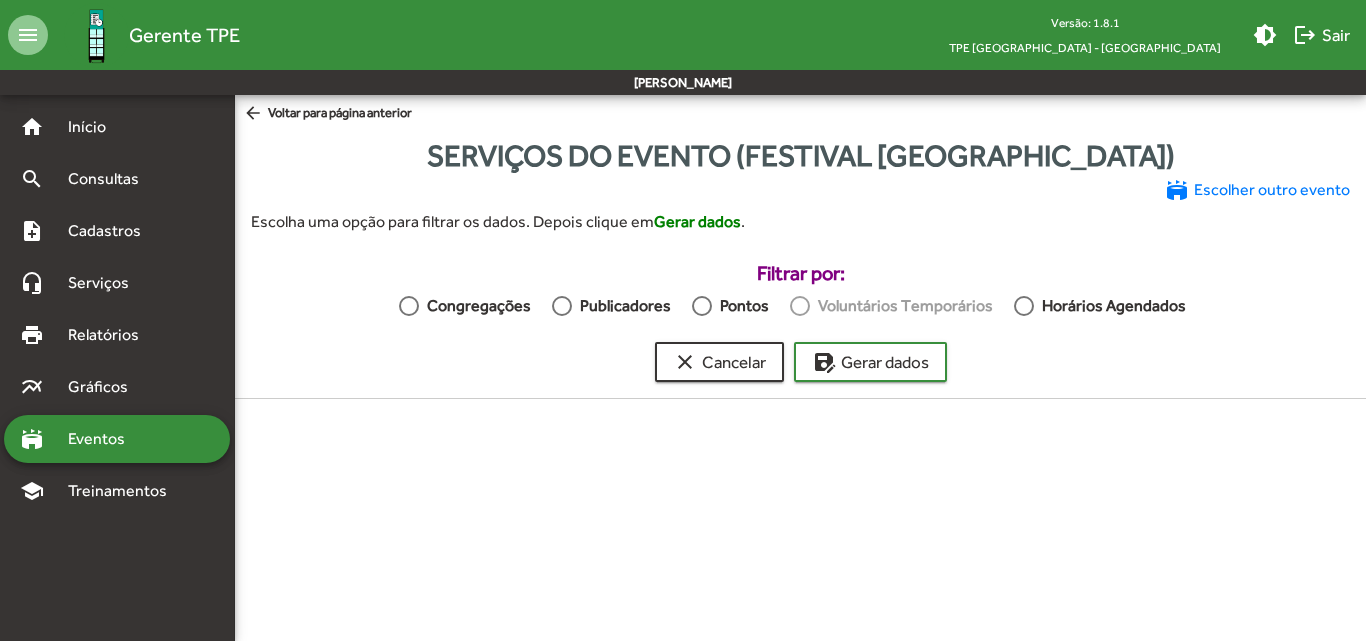 click at bounding box center (409, 306) 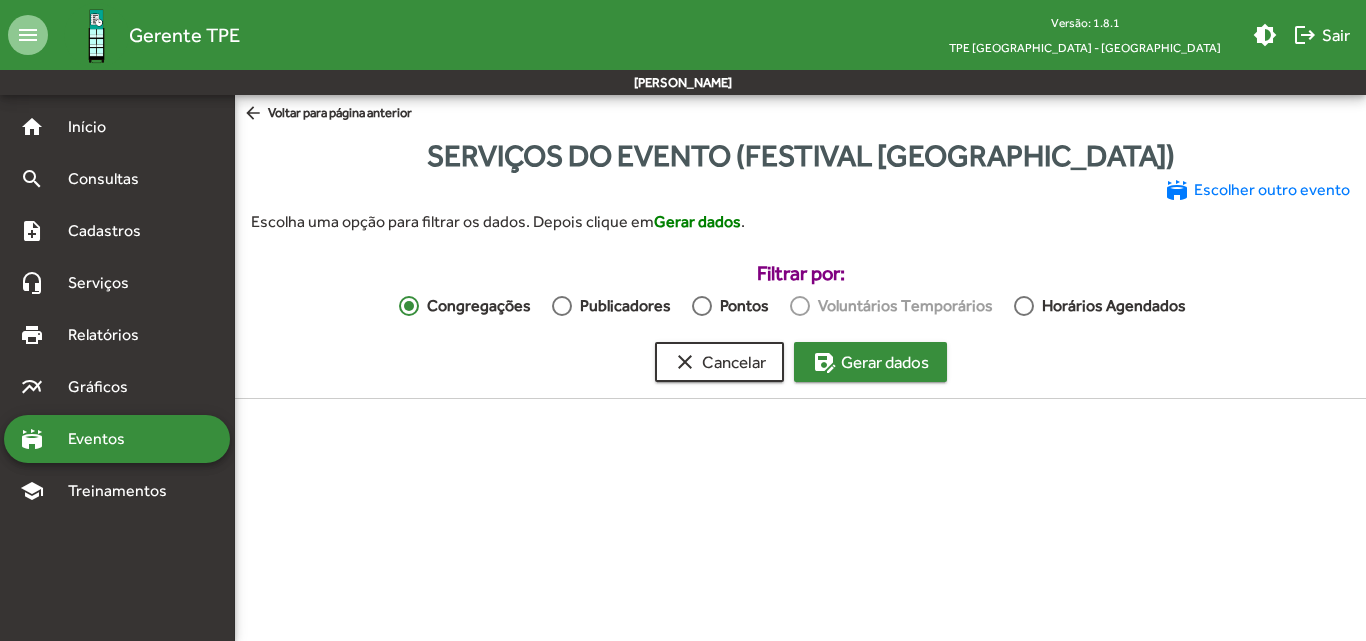 click on "save_as  Gerar dados" 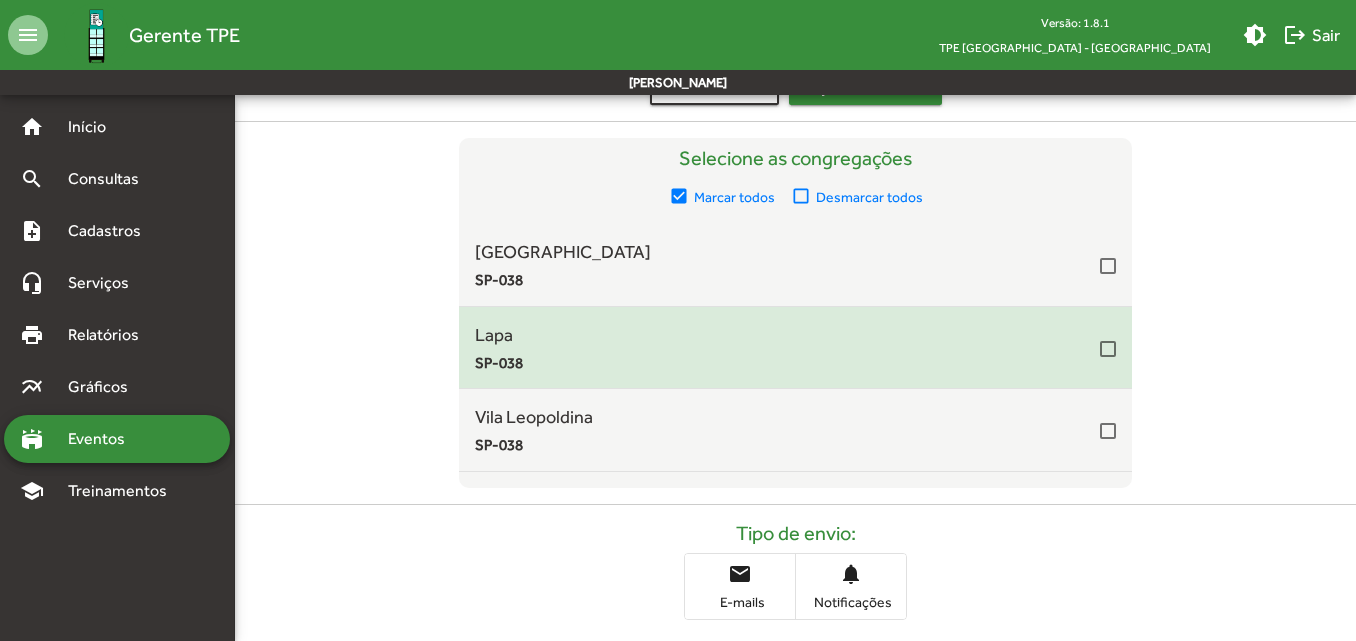 scroll, scrollTop: 300, scrollLeft: 0, axis: vertical 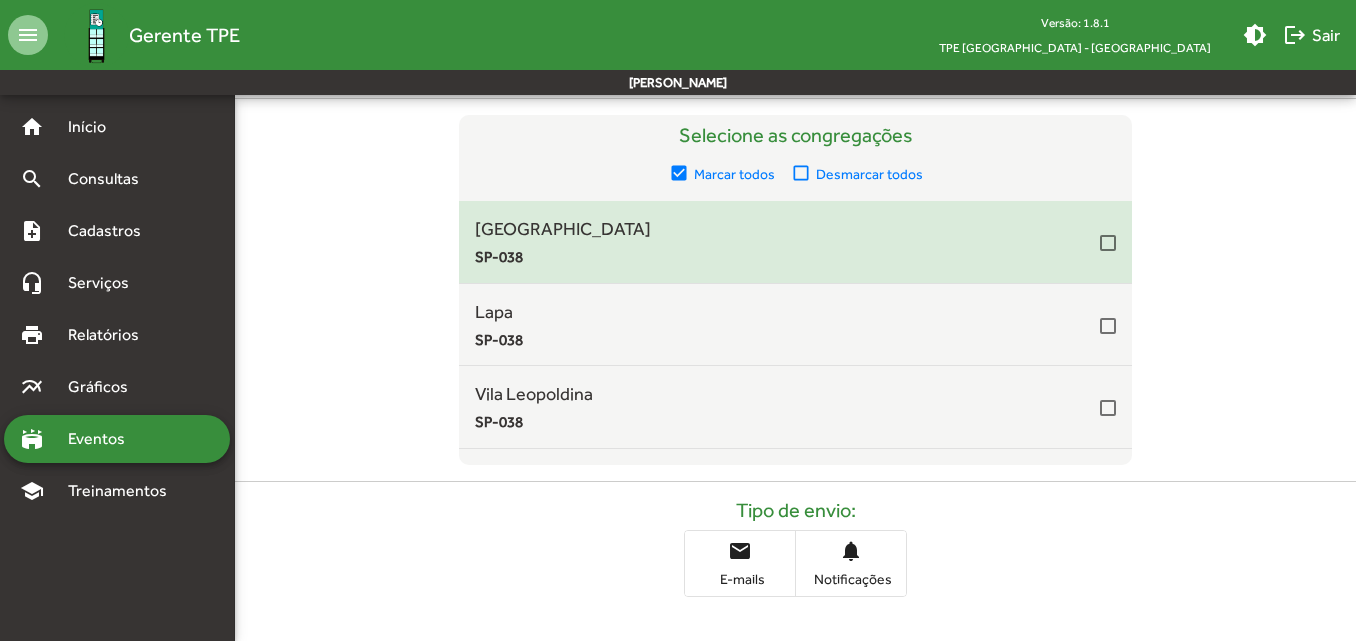 click at bounding box center [1108, 243] 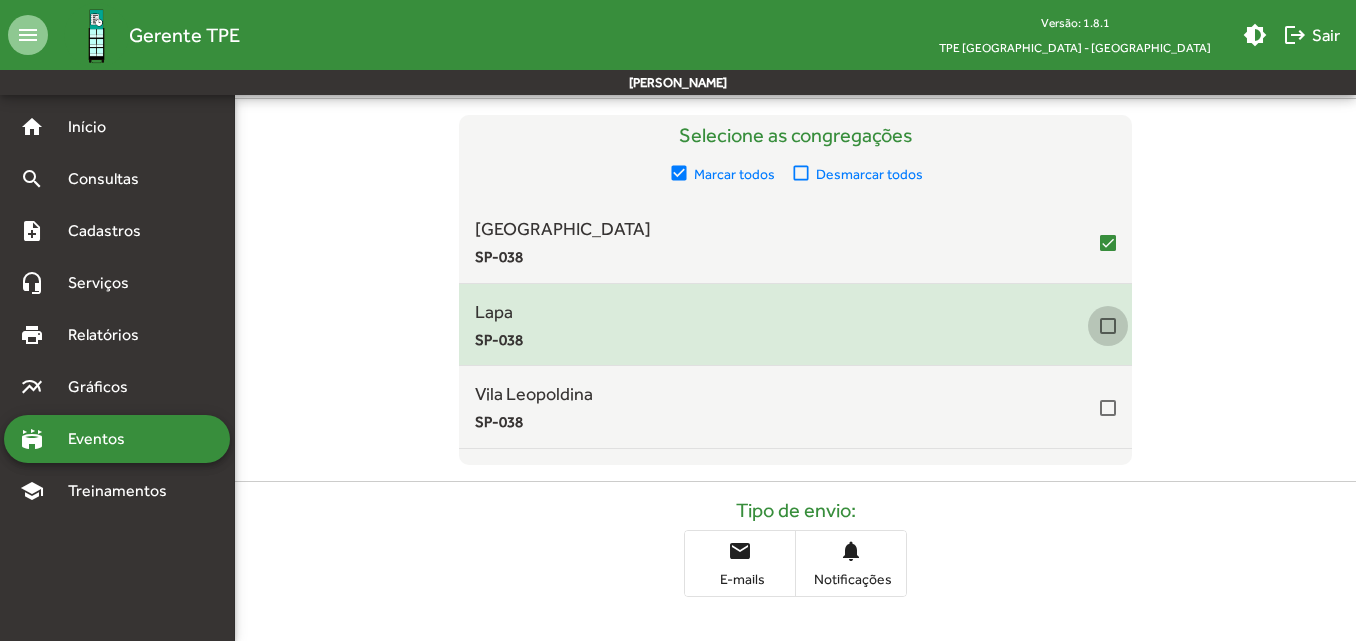click at bounding box center [1108, 326] 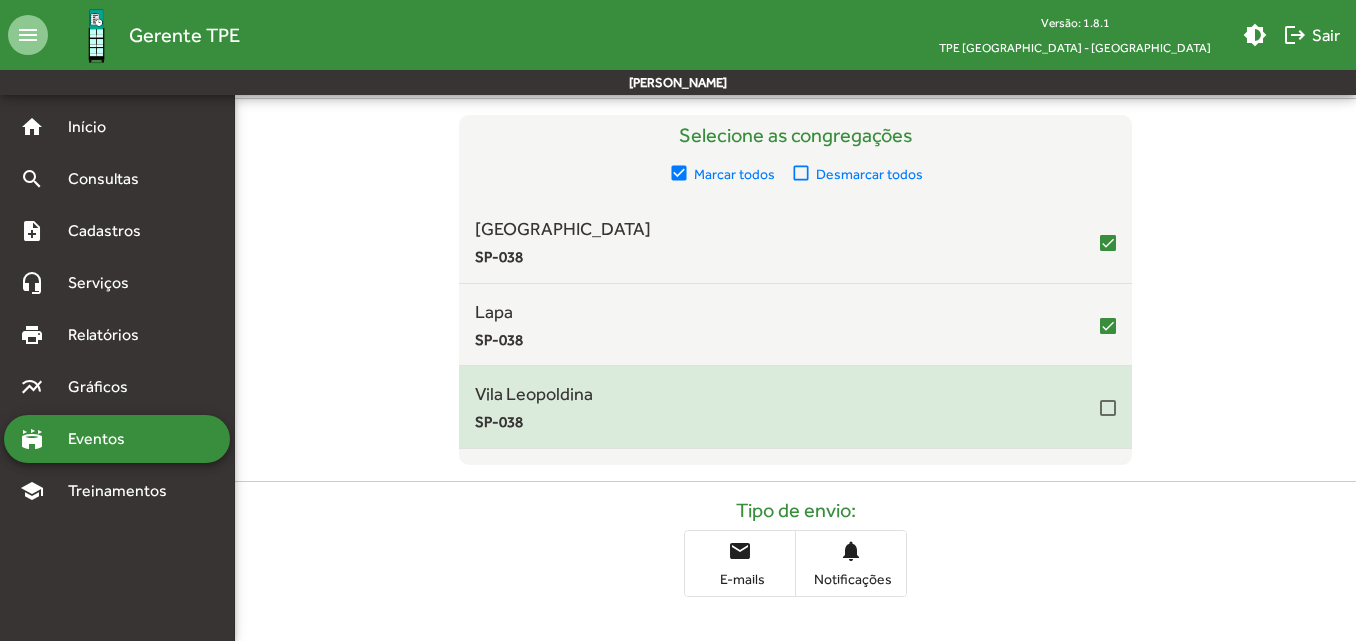 click on "Vila Leopoldina SP-038" at bounding box center (795, 407) 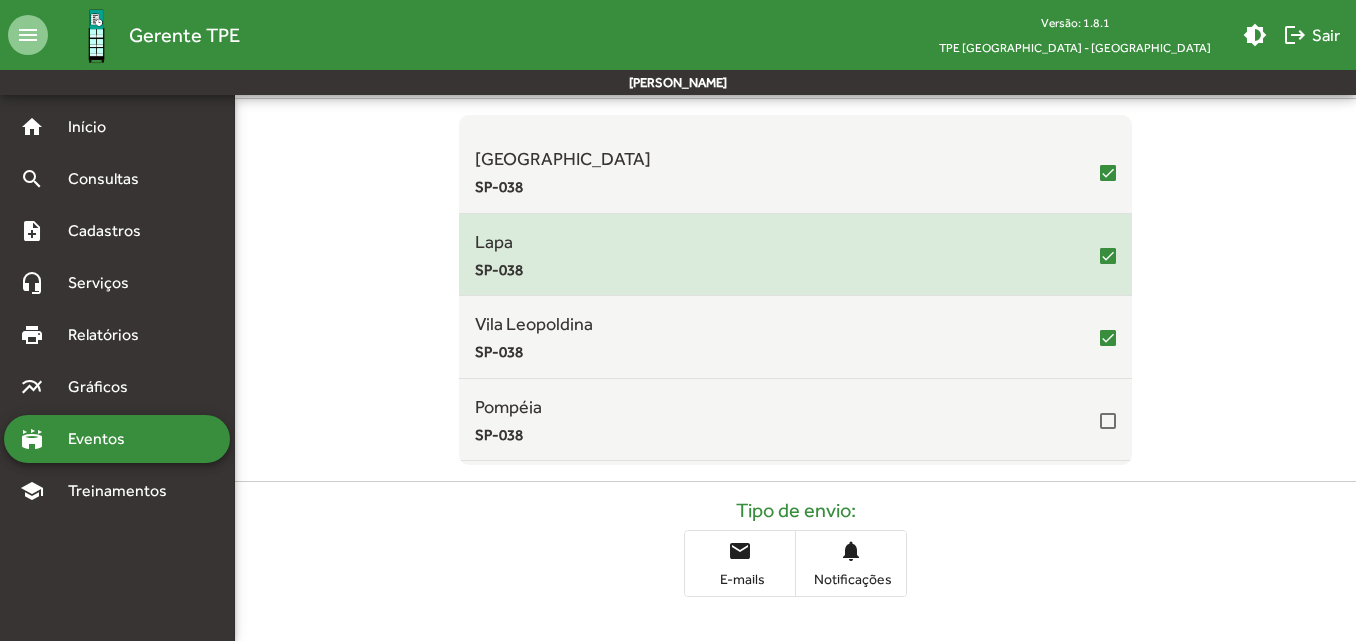 scroll, scrollTop: 100, scrollLeft: 0, axis: vertical 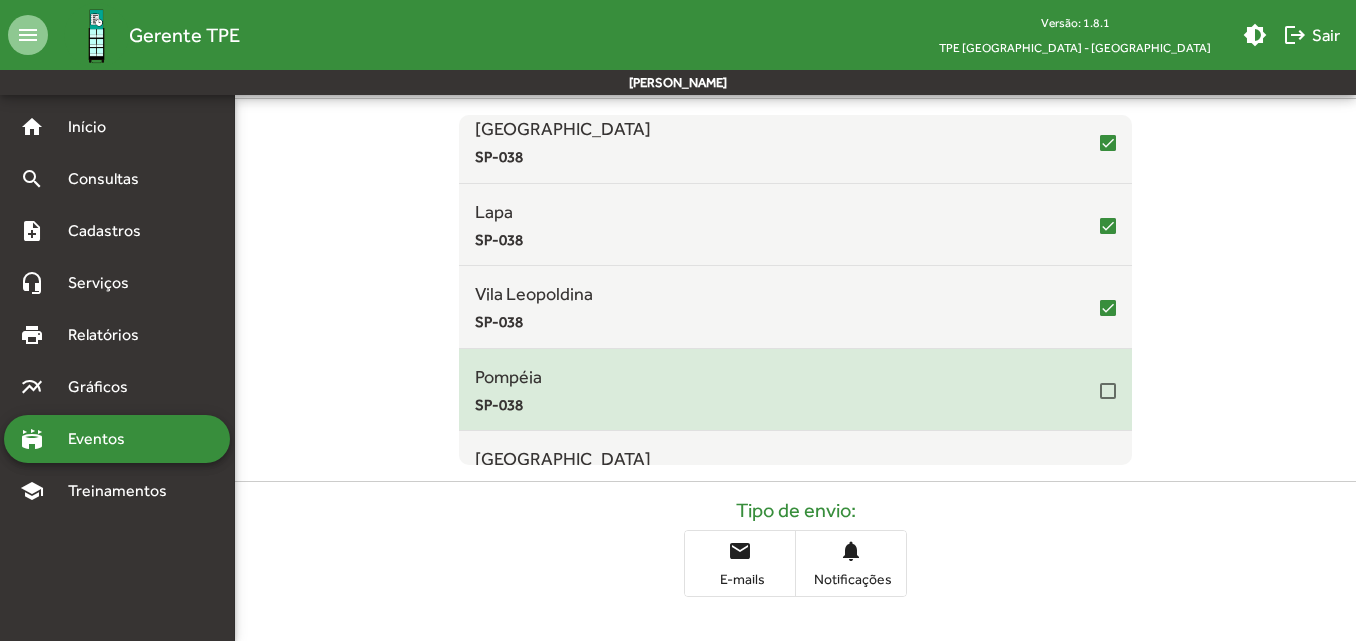 click at bounding box center (1108, 391) 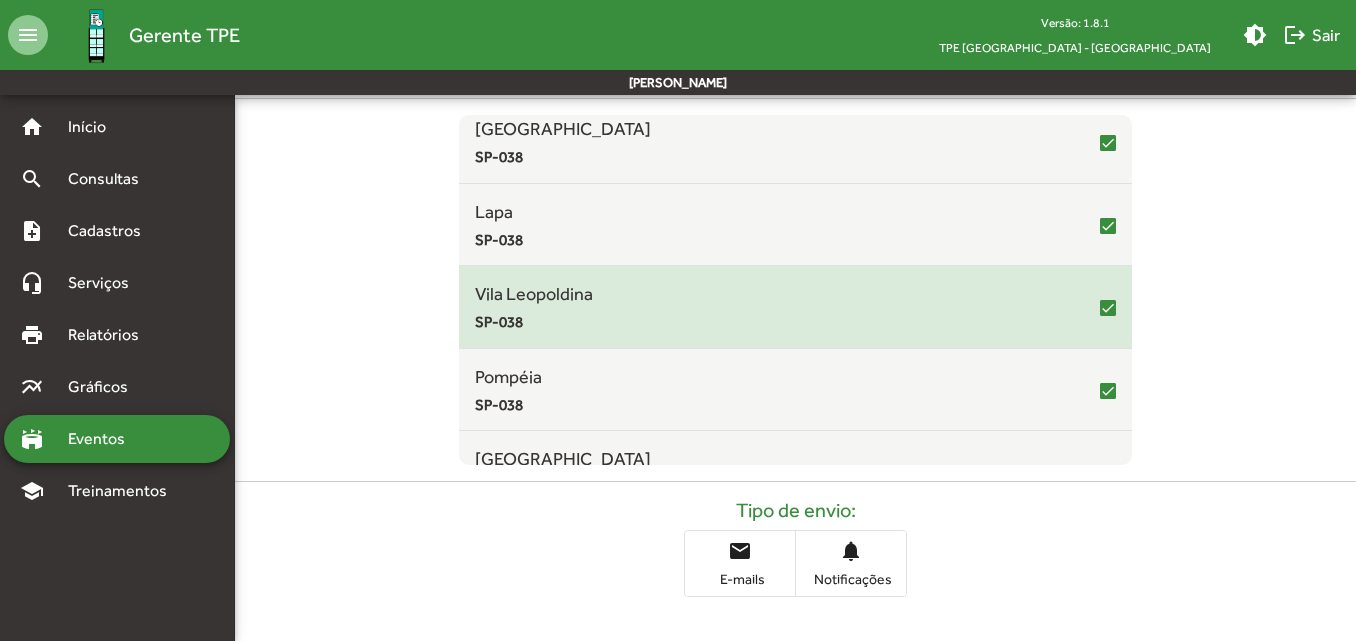 scroll, scrollTop: 148, scrollLeft: 0, axis: vertical 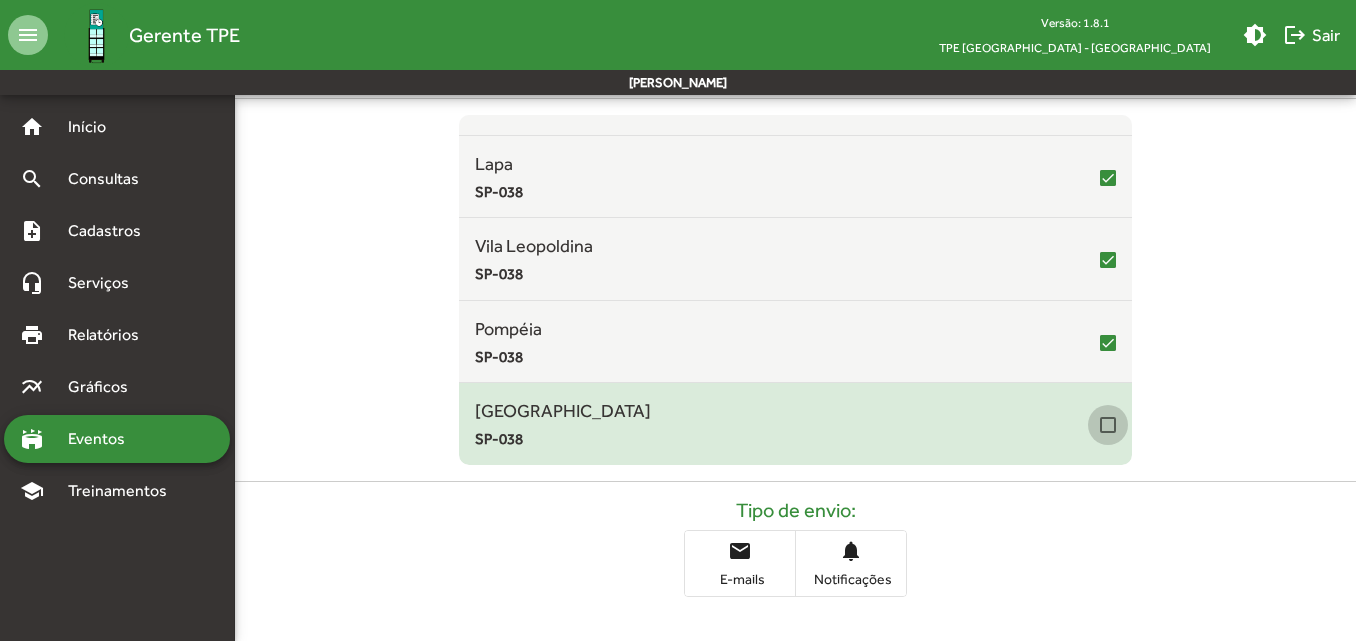 click at bounding box center [1108, 425] 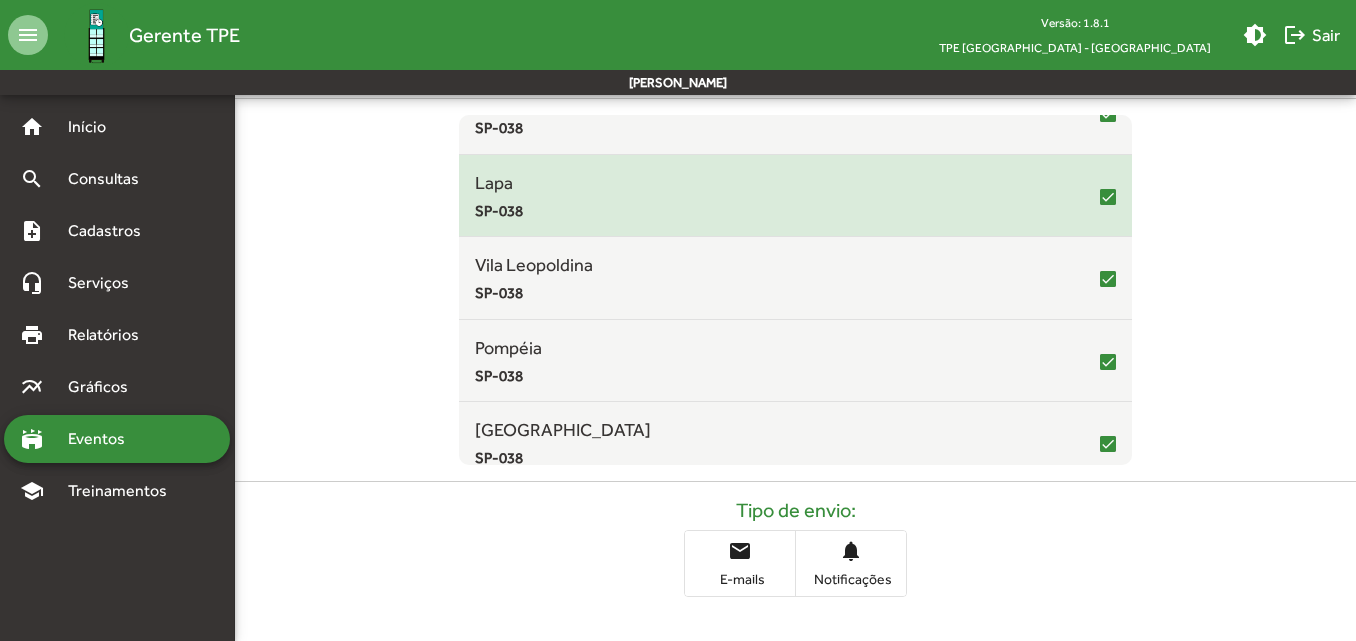 scroll, scrollTop: 148, scrollLeft: 0, axis: vertical 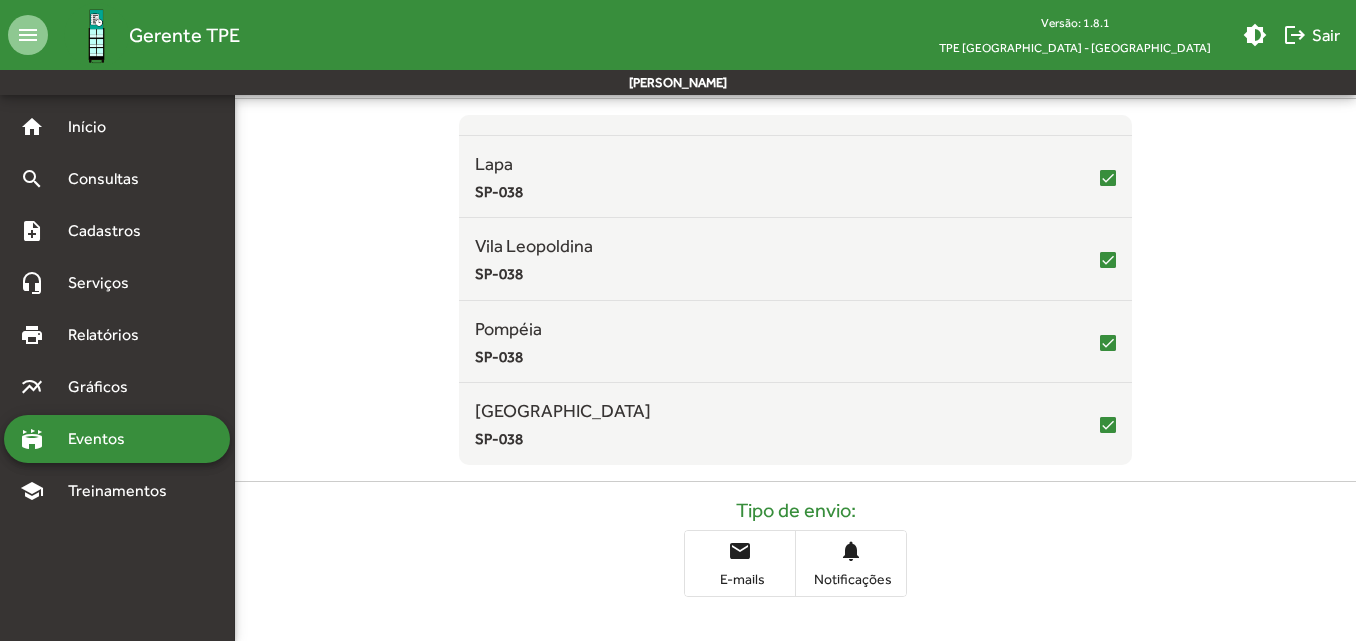 click on "email" at bounding box center [740, 551] 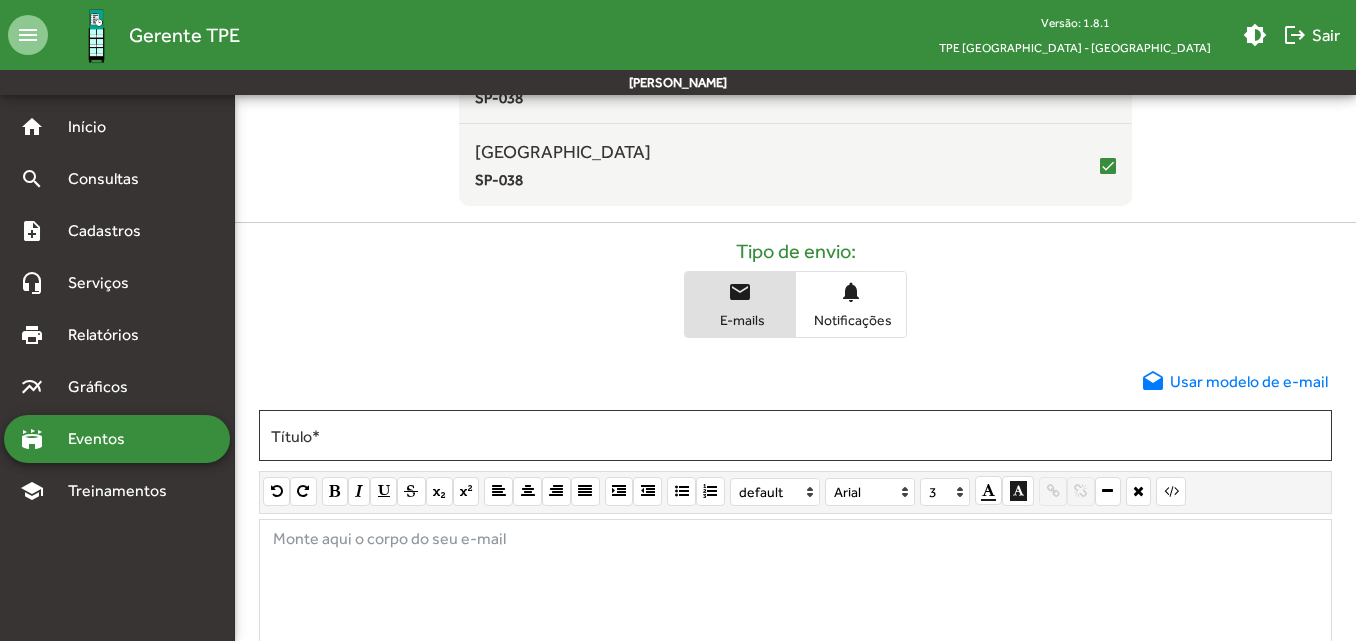 scroll, scrollTop: 700, scrollLeft: 0, axis: vertical 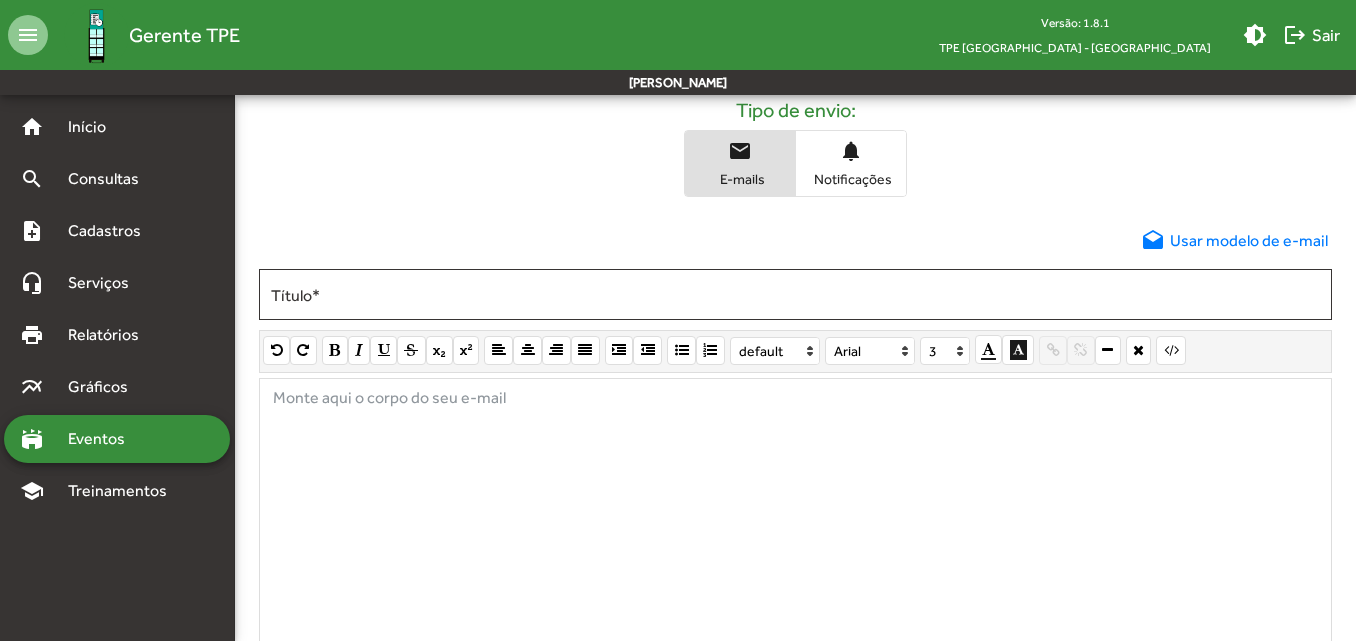 click 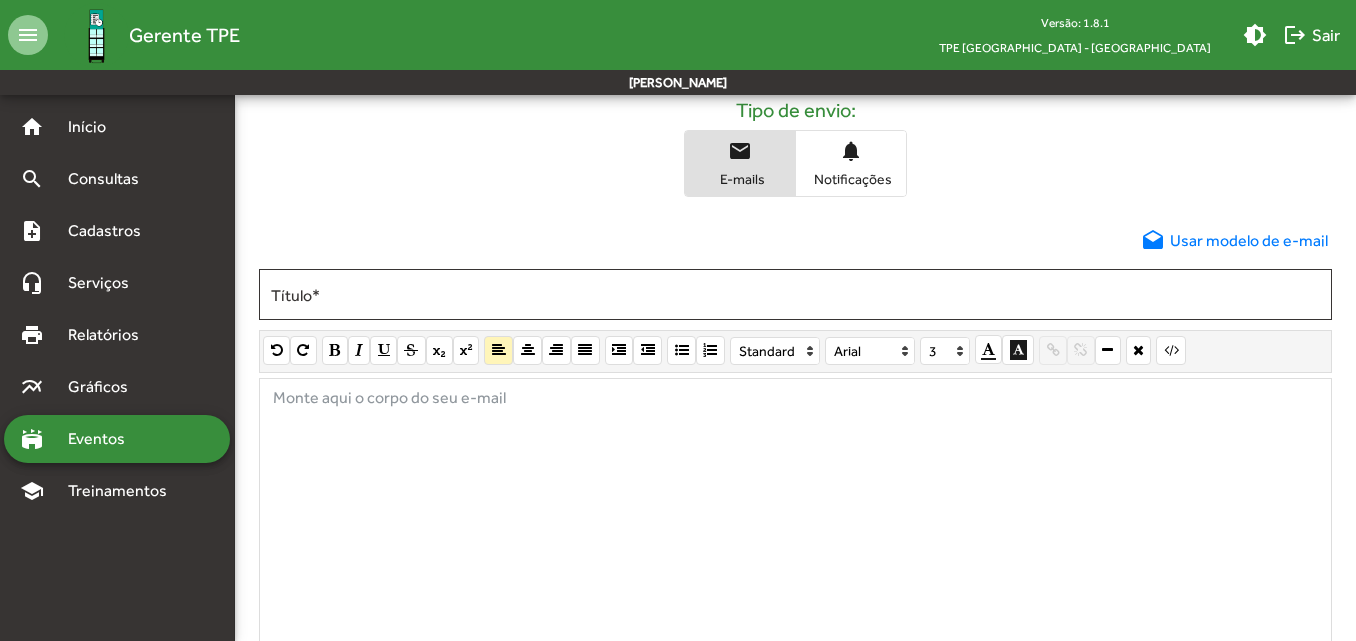 paste 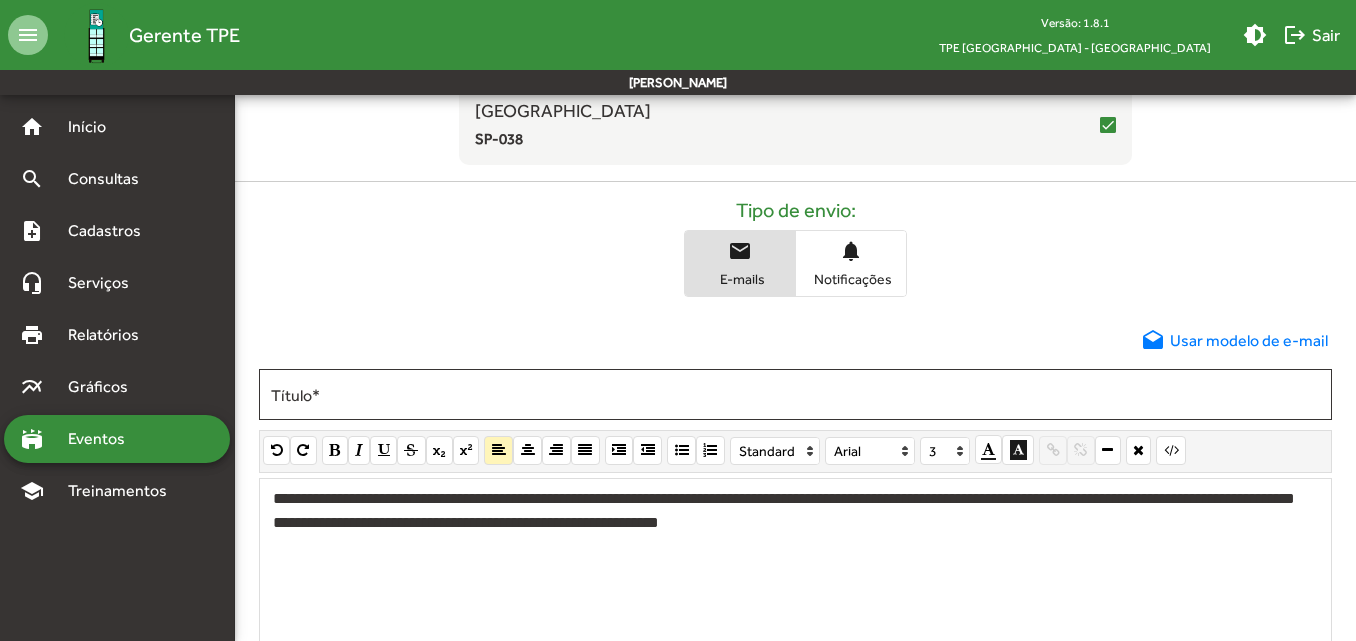 scroll, scrollTop: 700, scrollLeft: 0, axis: vertical 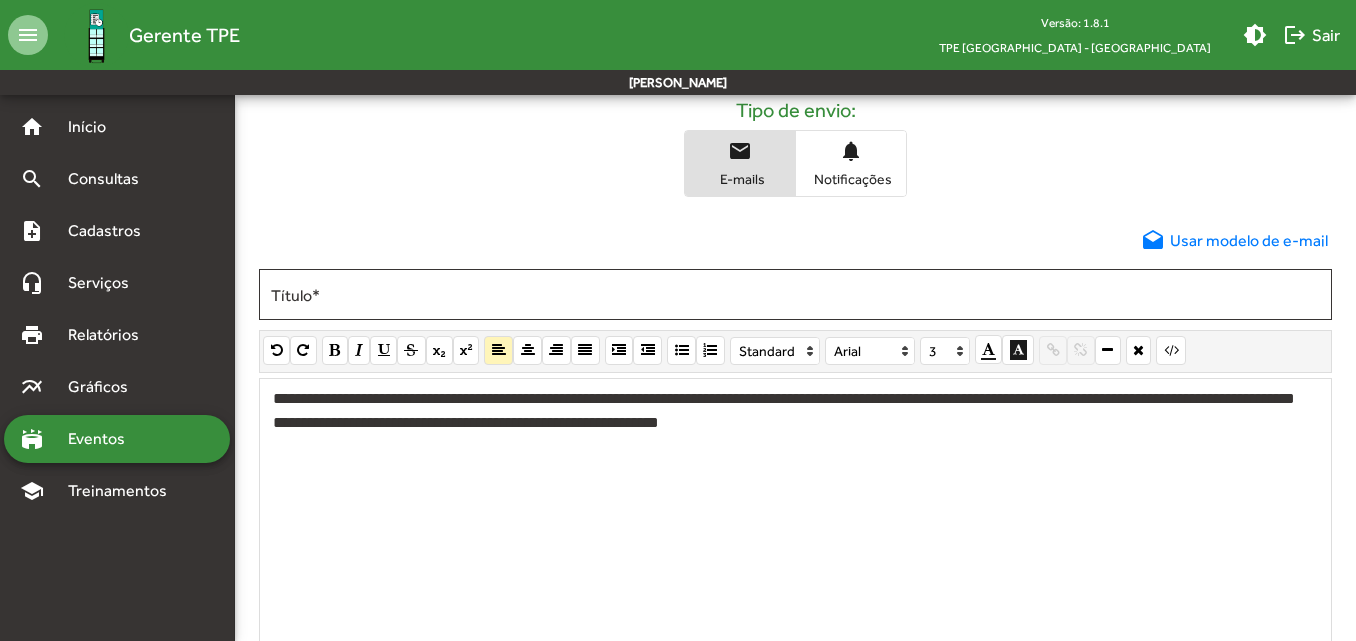 click on "**********" 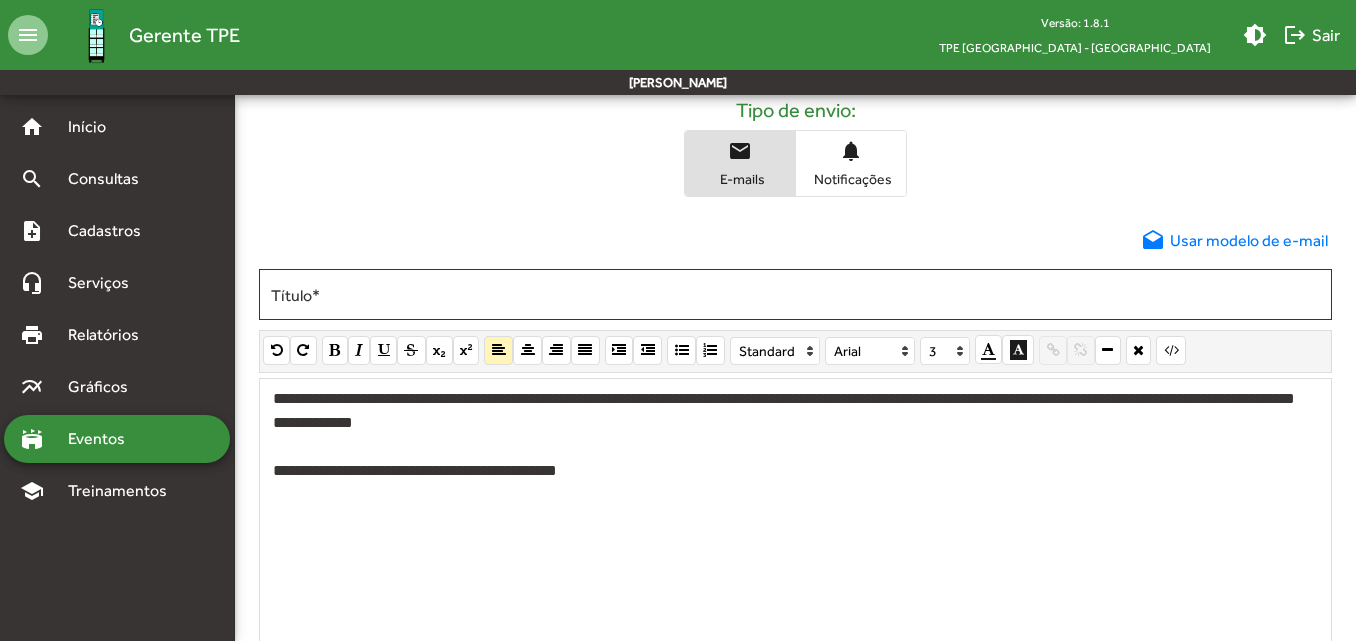 click on "**********" 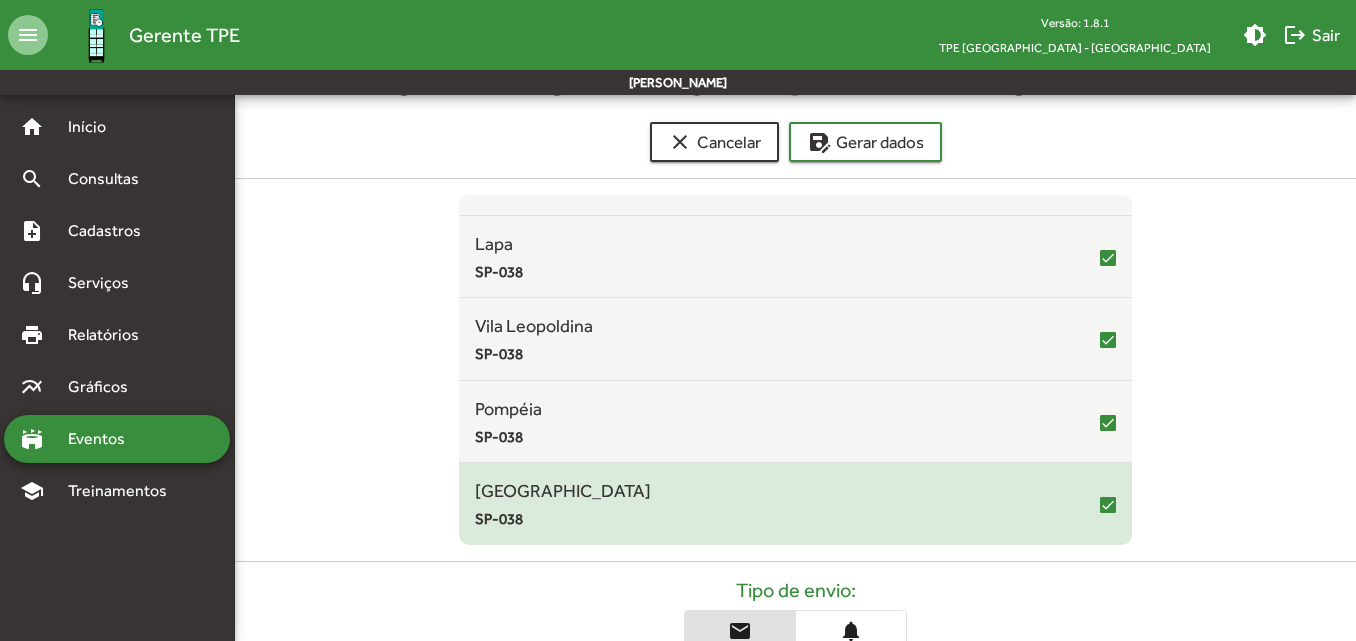 scroll, scrollTop: 200, scrollLeft: 0, axis: vertical 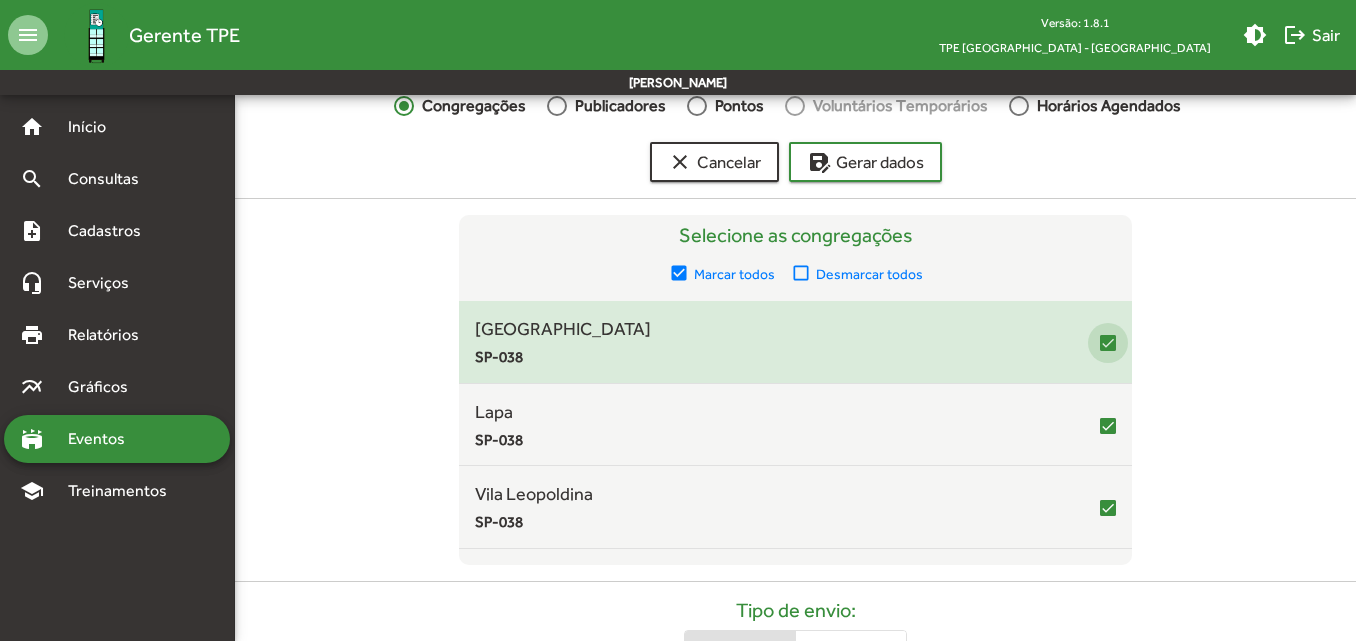 click at bounding box center [1108, 343] 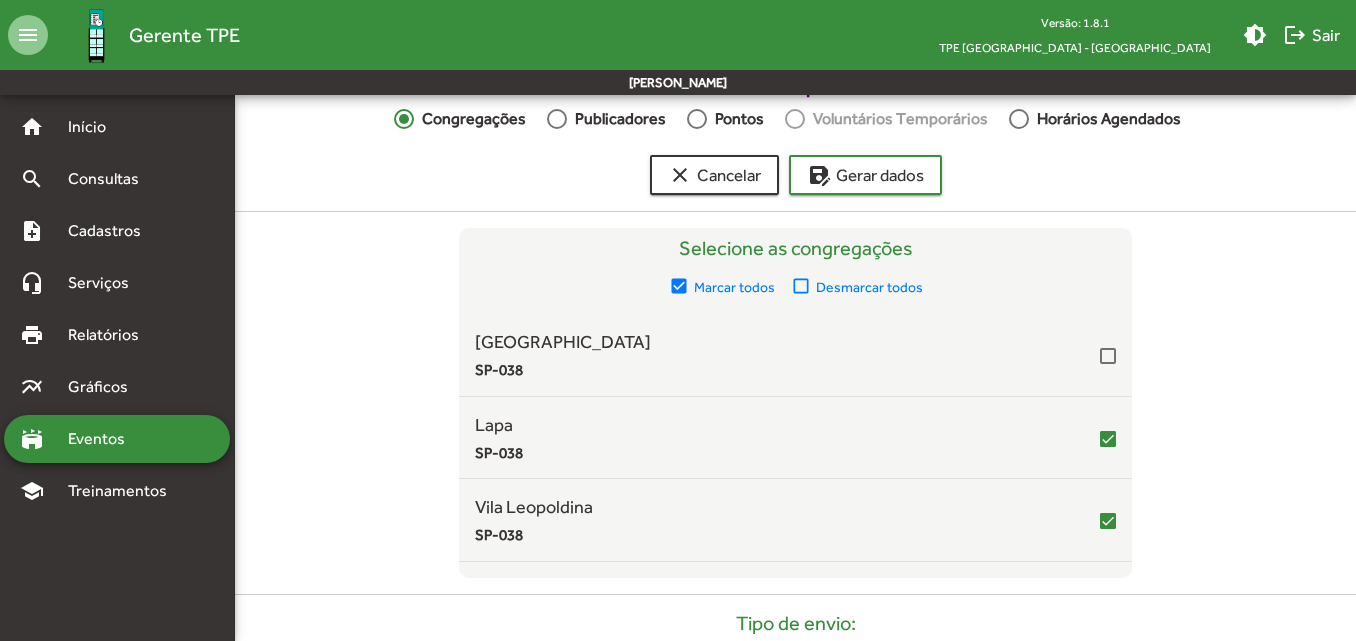 scroll, scrollTop: 200, scrollLeft: 0, axis: vertical 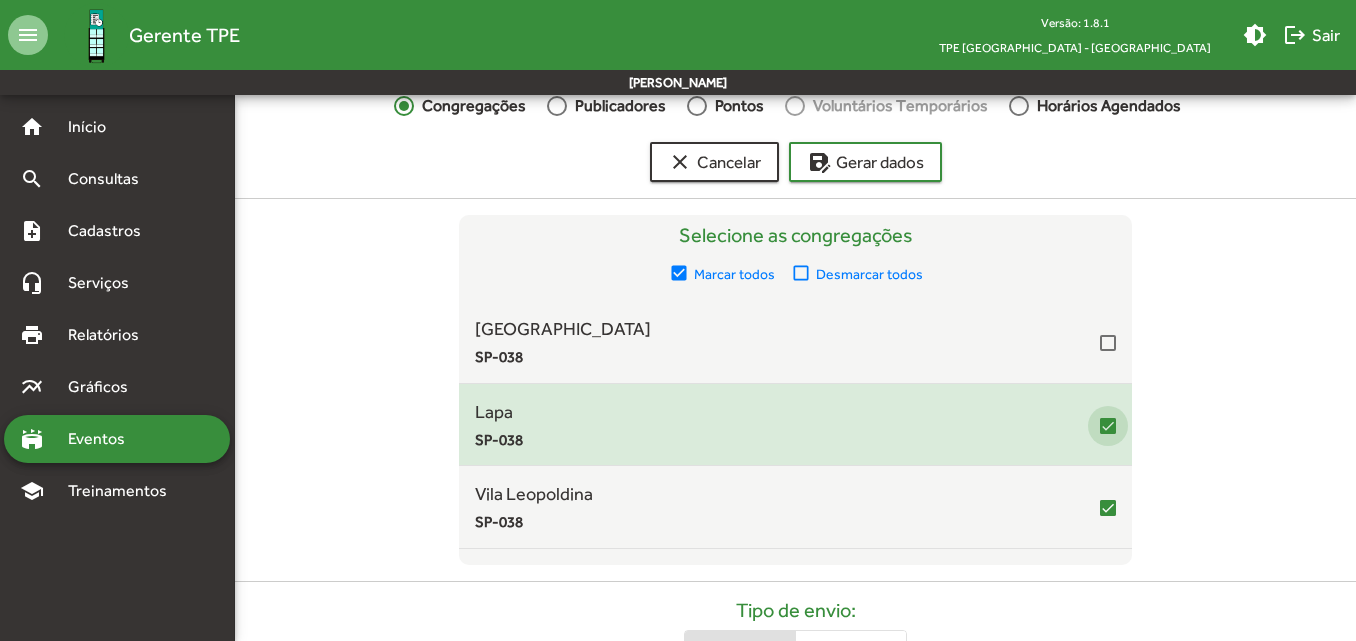 click at bounding box center [1108, 426] 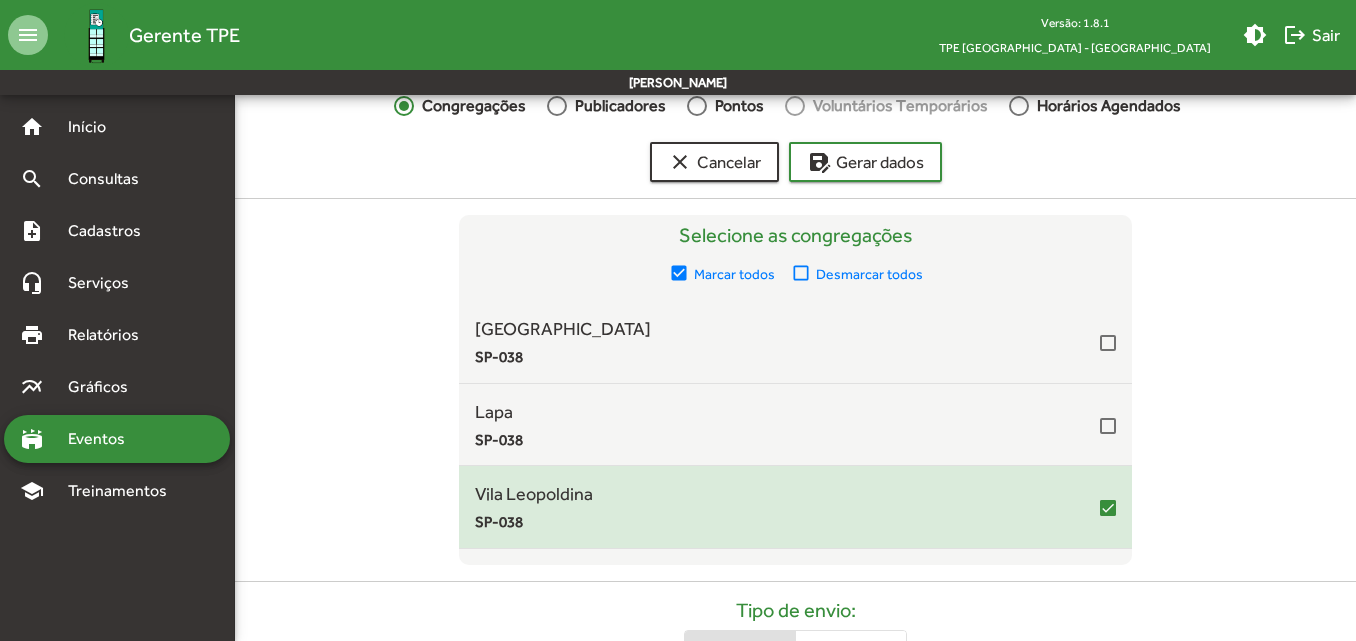 click at bounding box center [1108, 508] 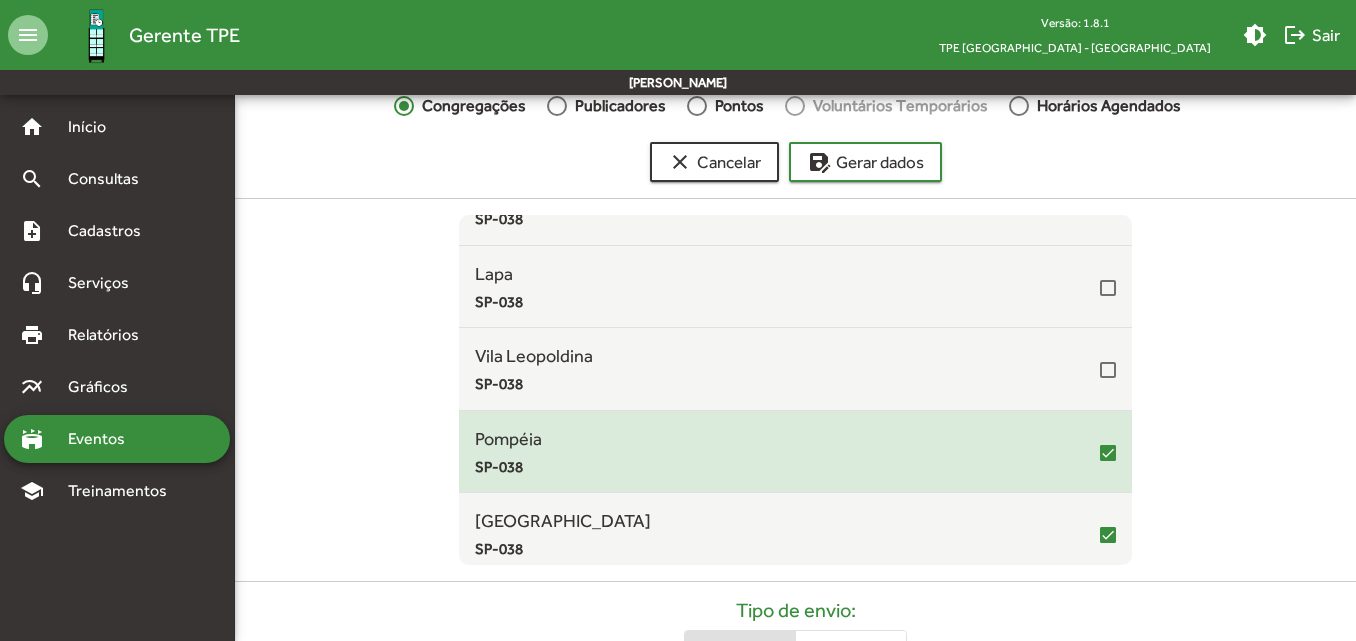 scroll, scrollTop: 148, scrollLeft: 0, axis: vertical 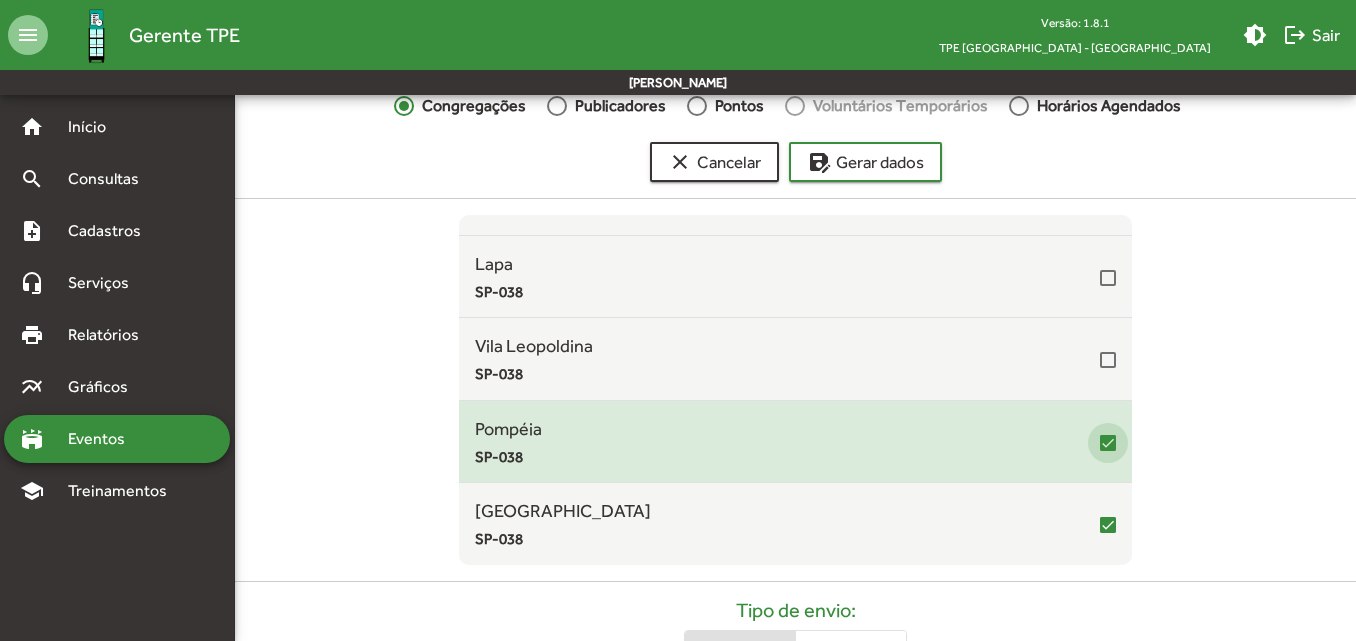click at bounding box center [1108, 443] 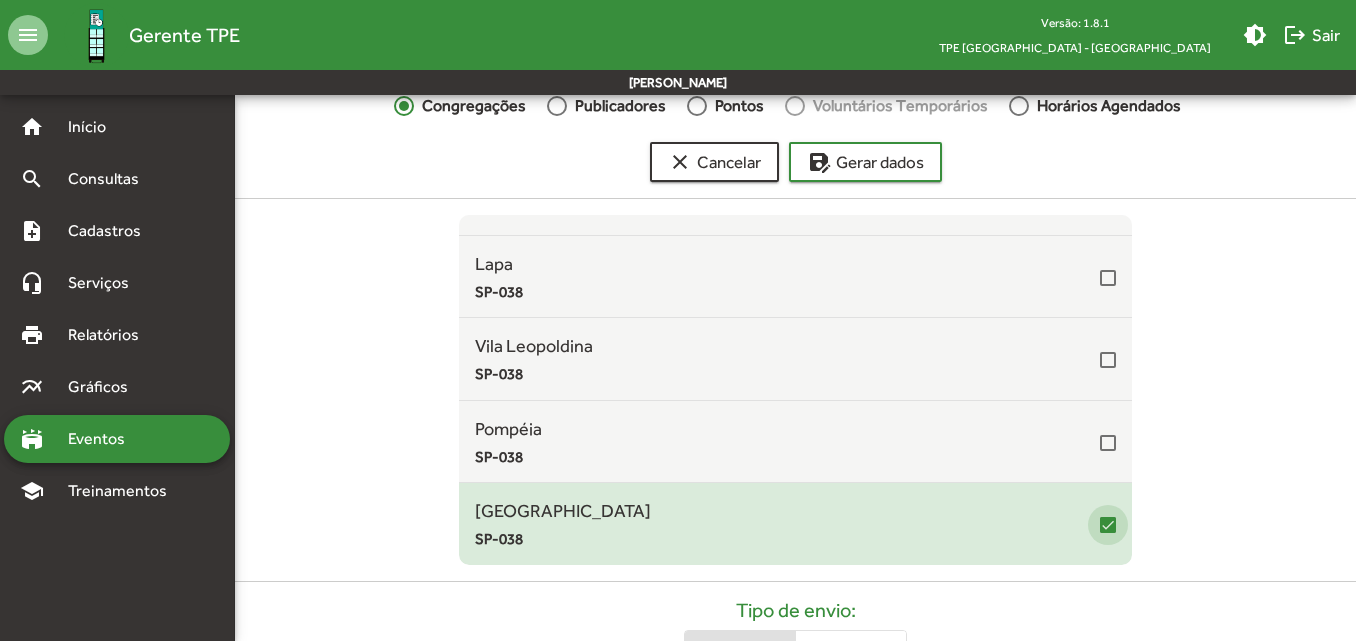 click at bounding box center [1108, 525] 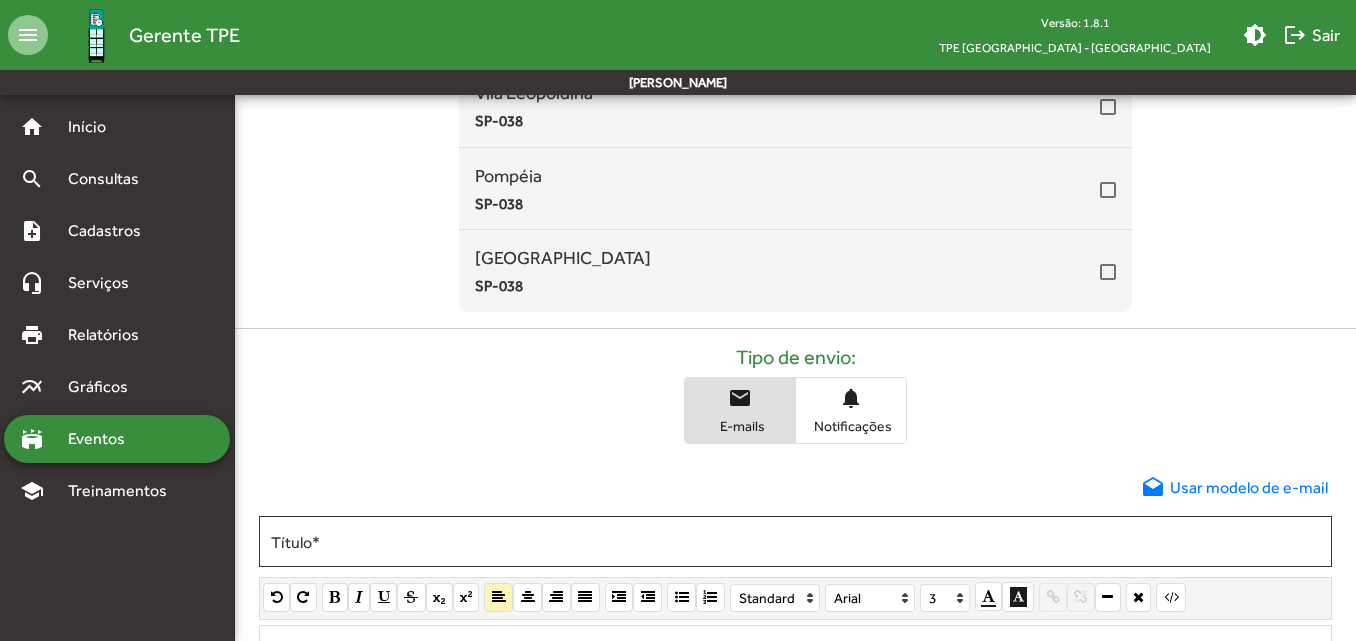 scroll, scrollTop: 500, scrollLeft: 0, axis: vertical 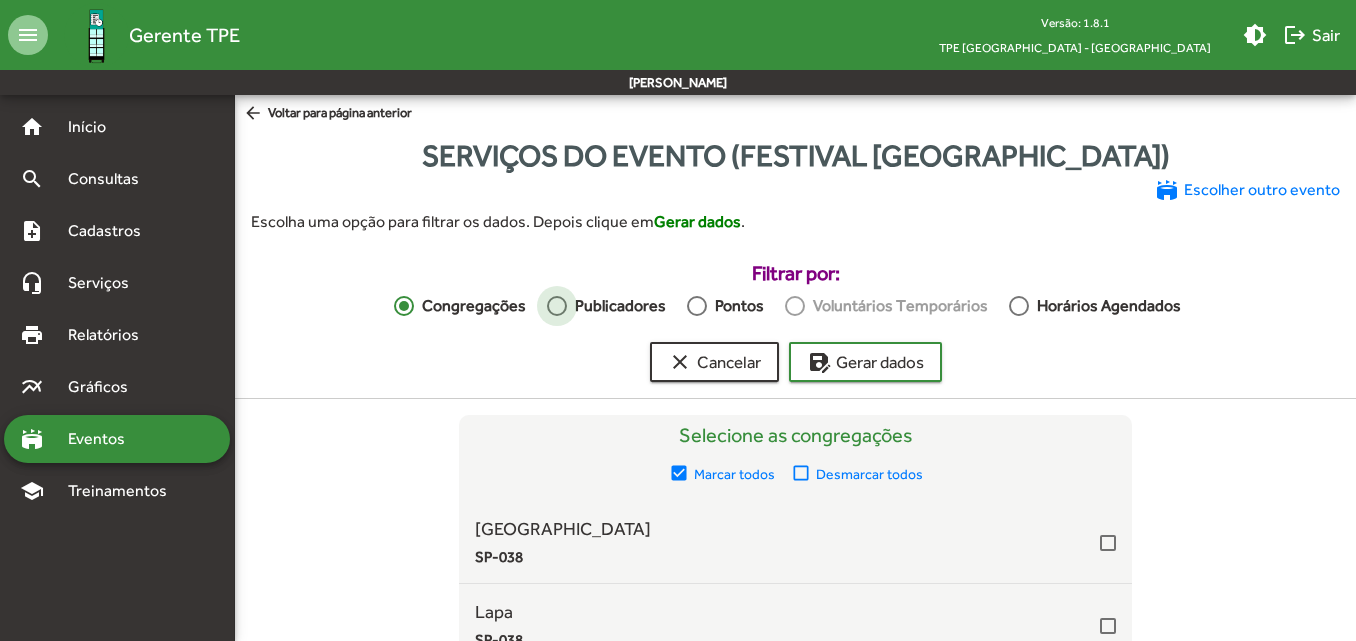 click at bounding box center (557, 306) 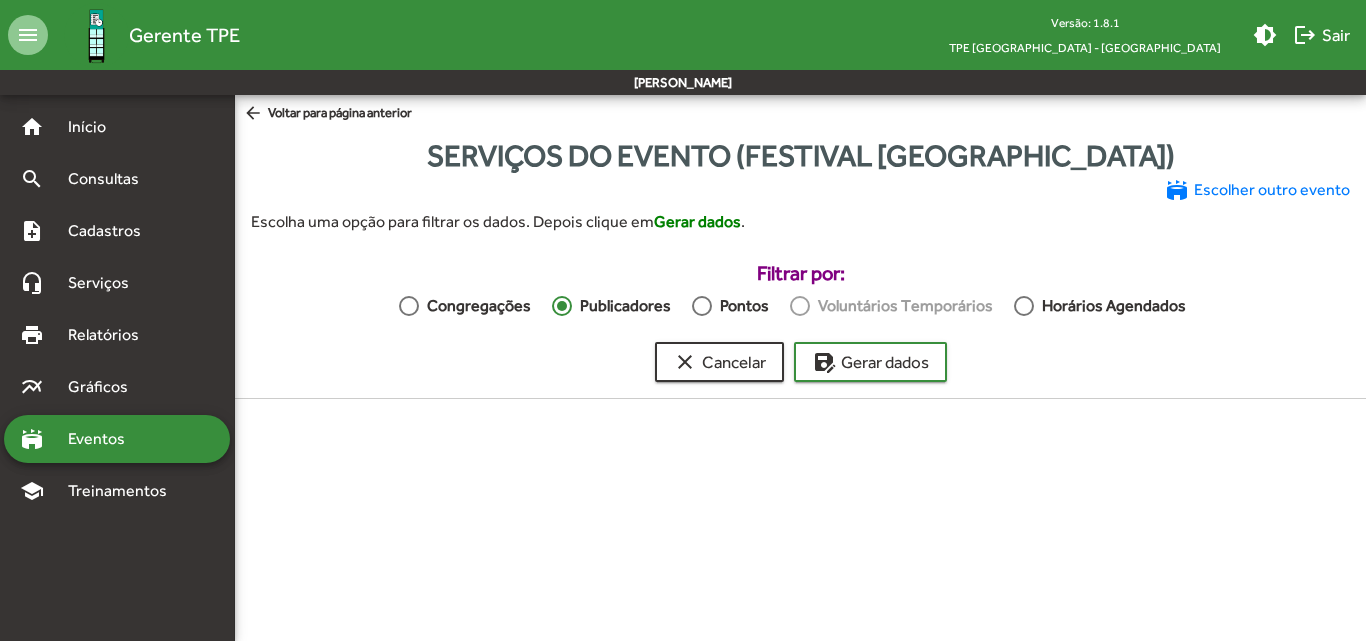 click at bounding box center (409, 306) 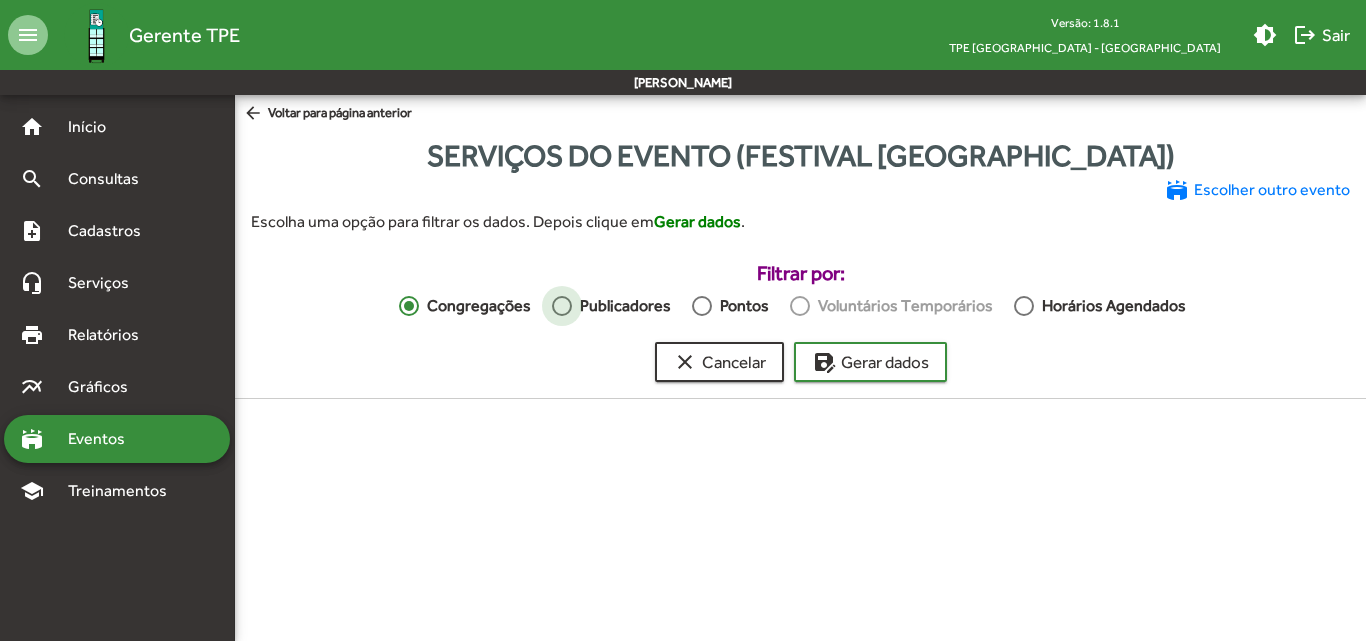 click at bounding box center (562, 306) 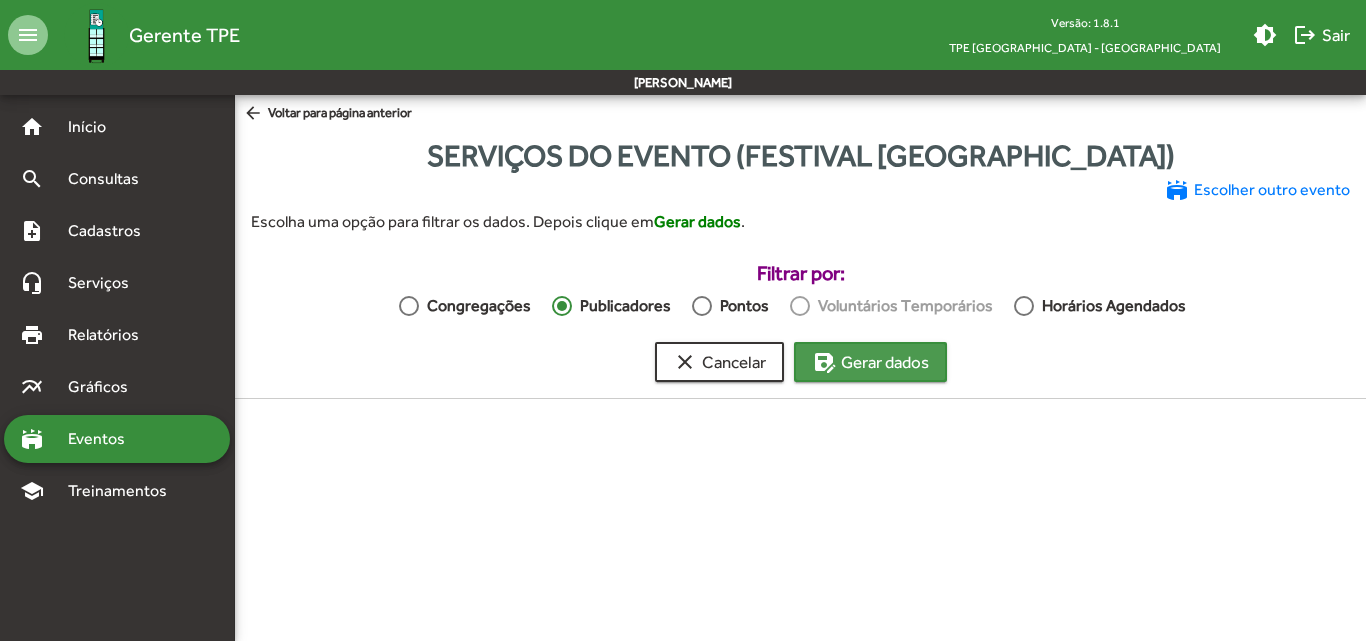 click on "save_as  Gerar dados" 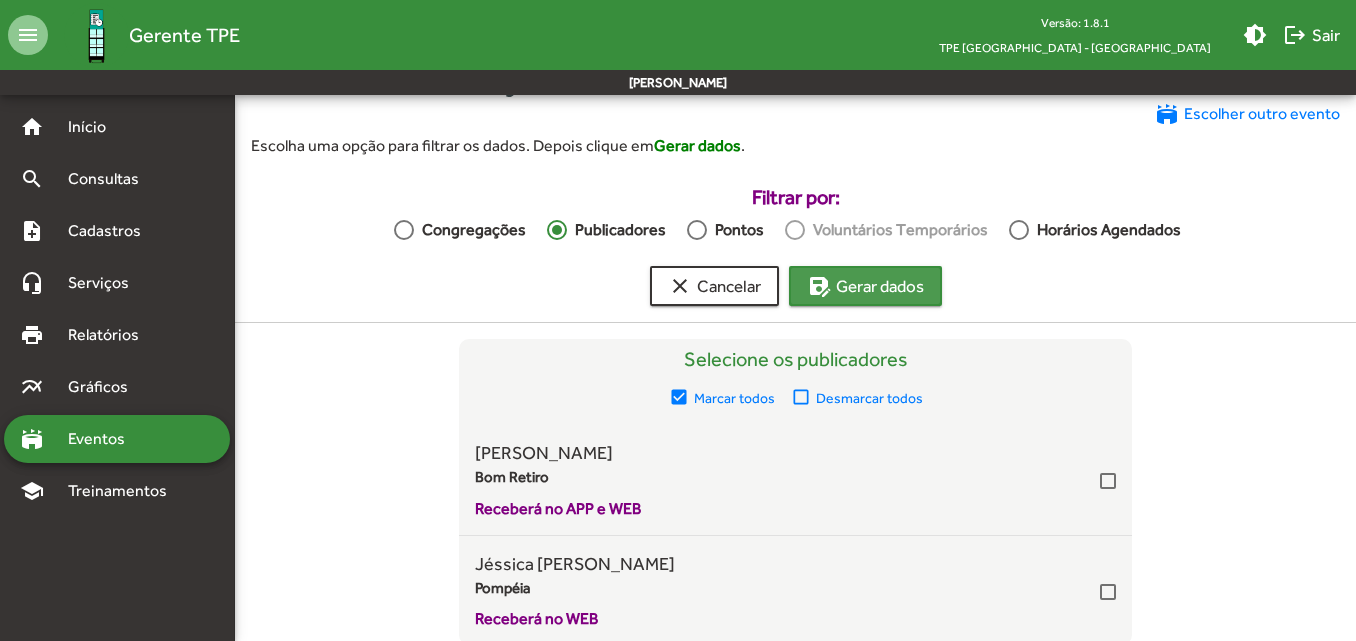 scroll, scrollTop: 256, scrollLeft: 0, axis: vertical 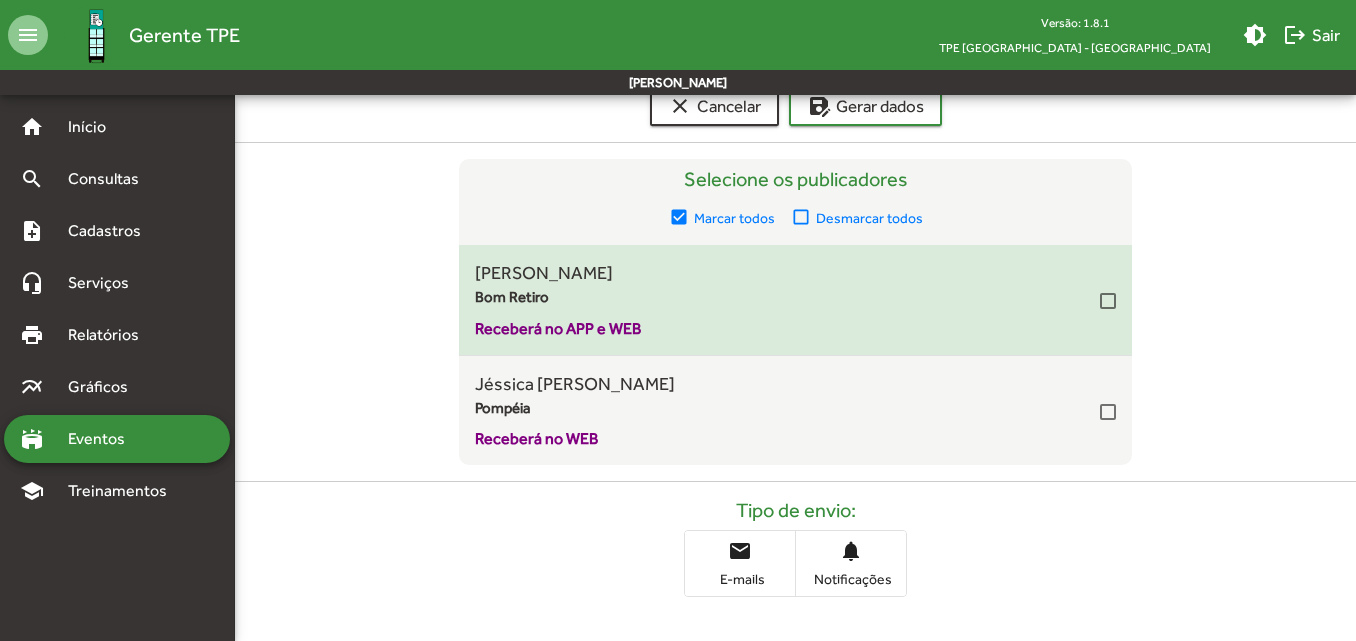 click at bounding box center (1108, 301) 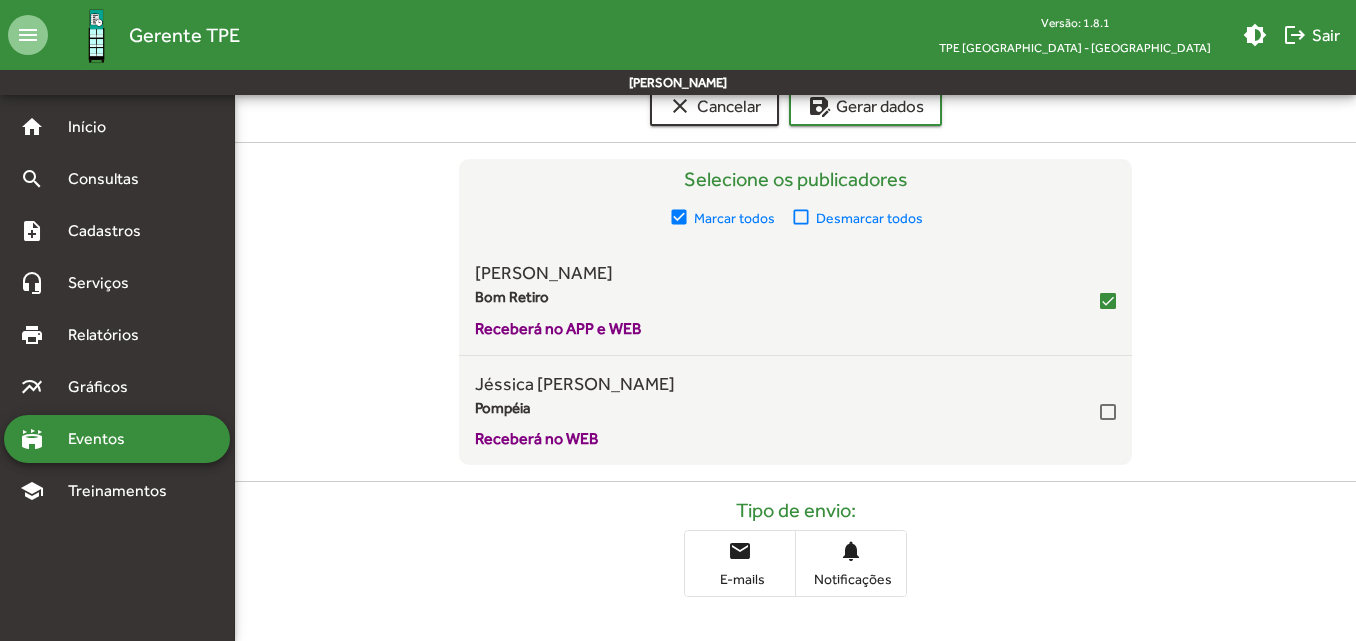 click on "email" at bounding box center [740, 551] 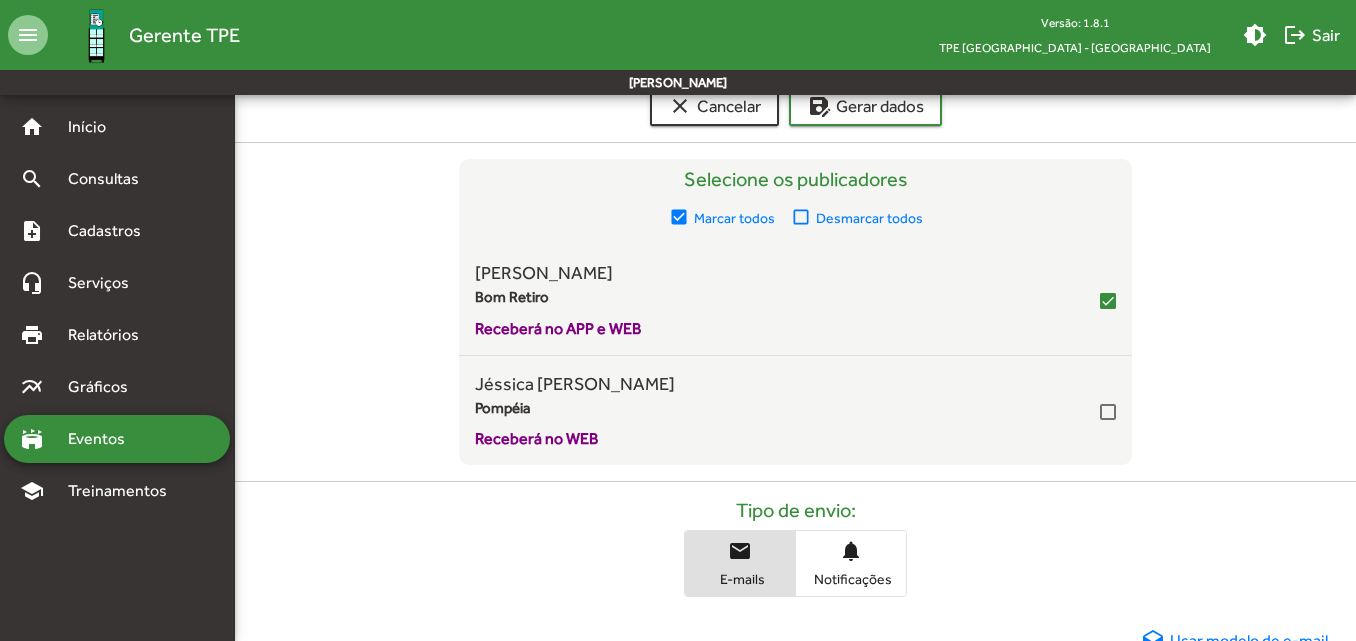 click on "email" at bounding box center (740, 551) 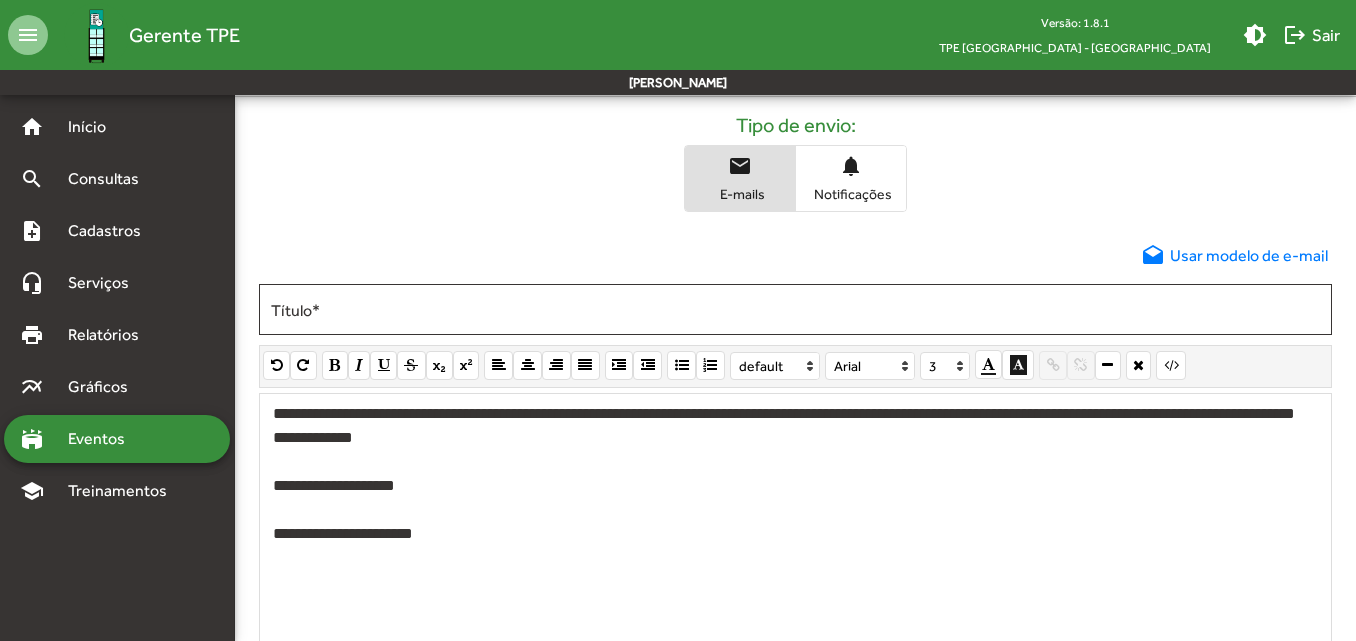 scroll, scrollTop: 756, scrollLeft: 0, axis: vertical 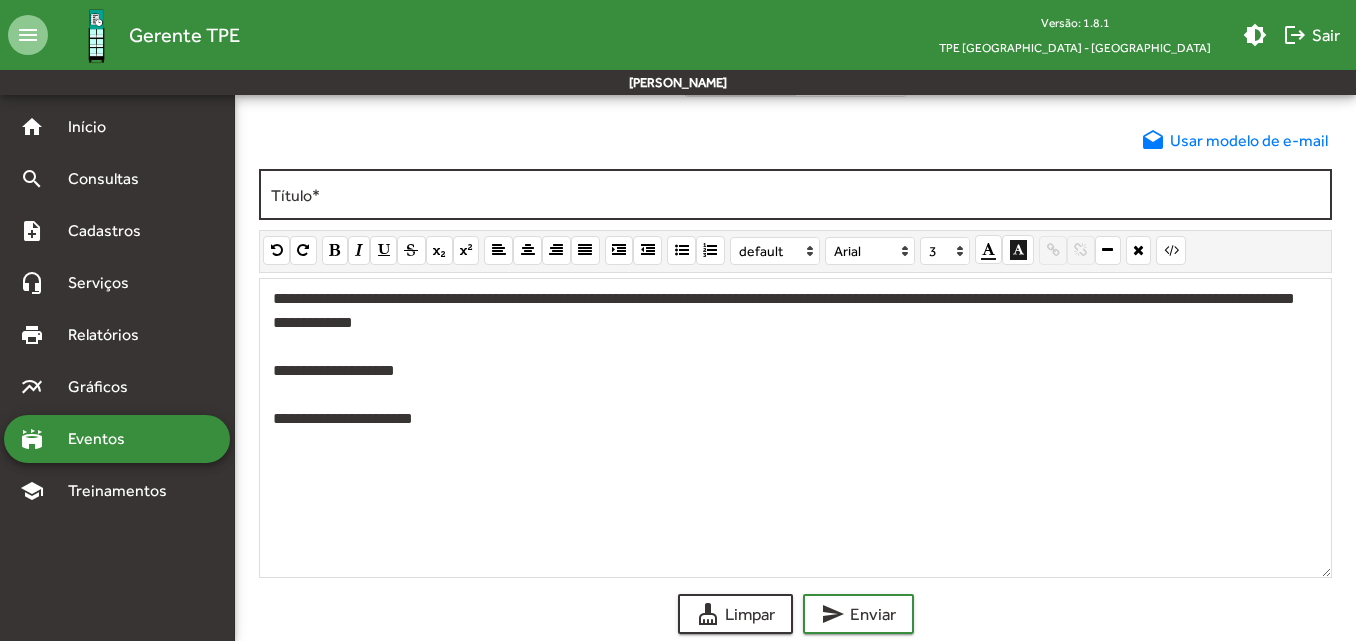 click on "Título  *" at bounding box center [795, 195] 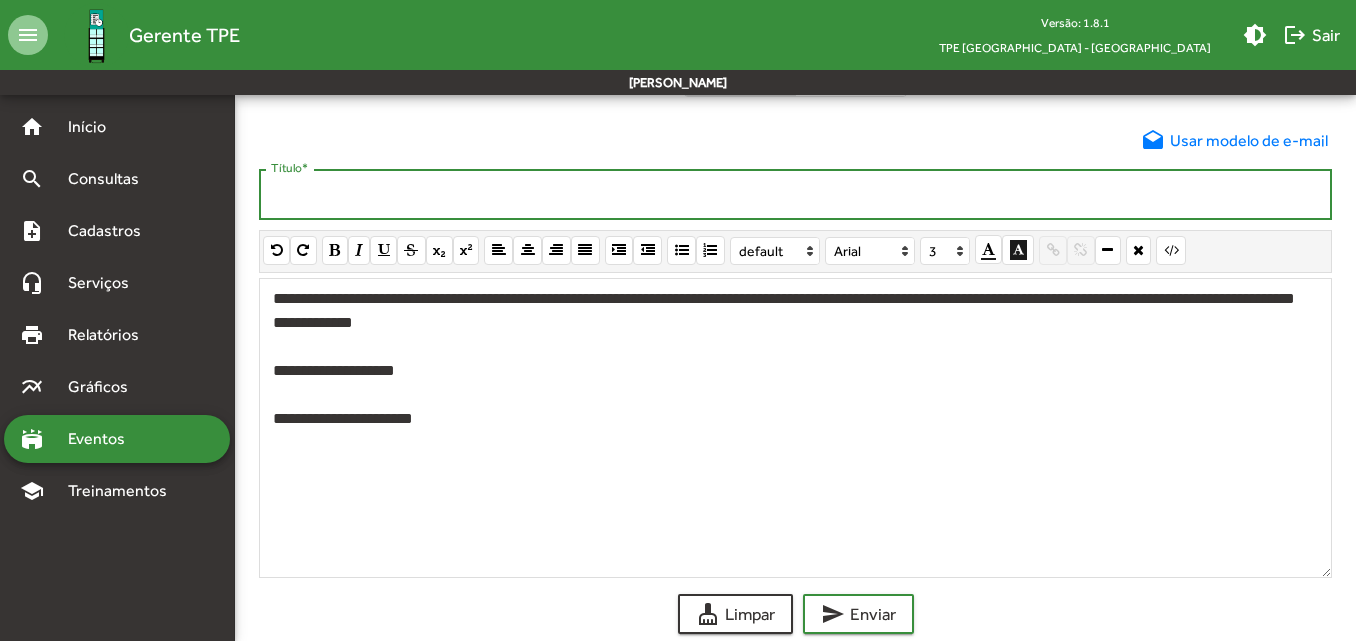 type on "*" 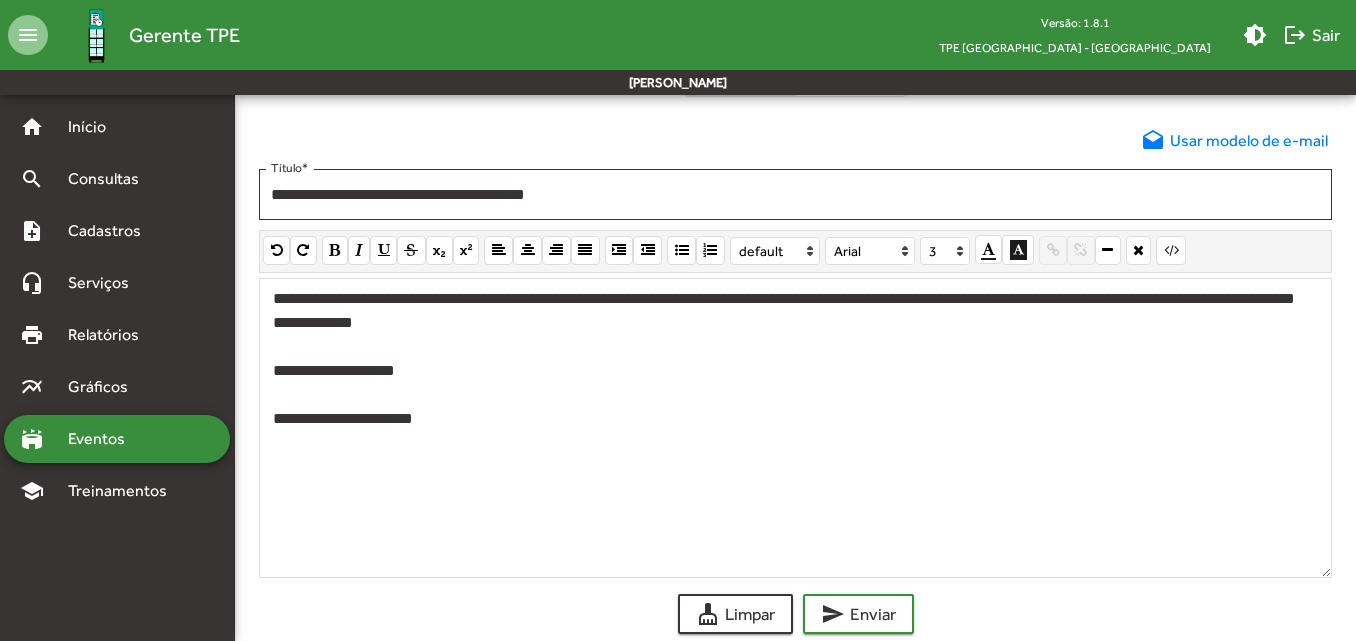 click 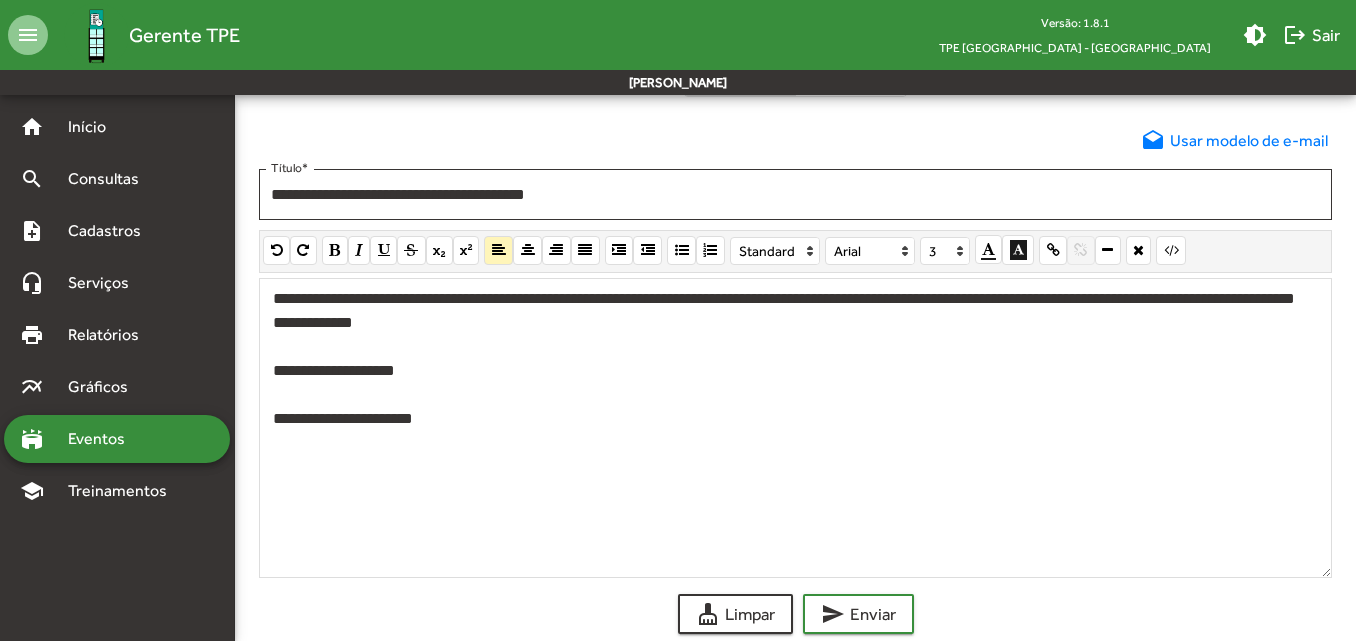 drag, startPoint x: 411, startPoint y: 417, endPoint x: 260, endPoint y: 372, distance: 157.56268 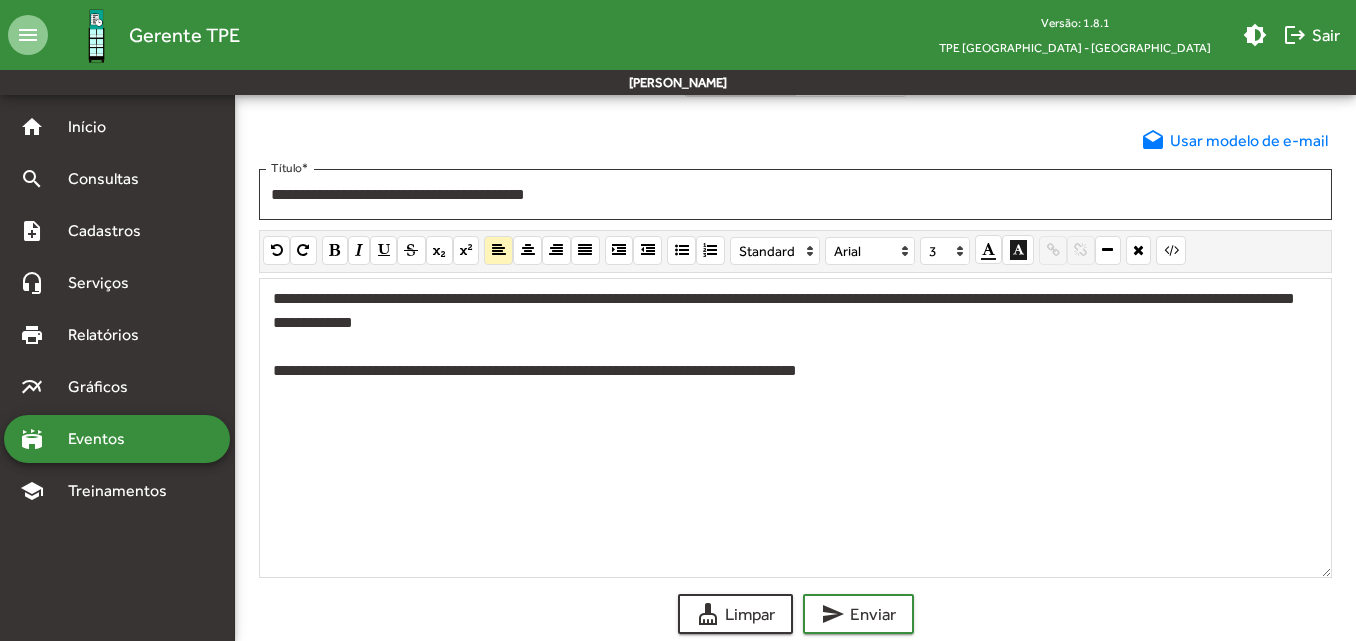 click on "**********" 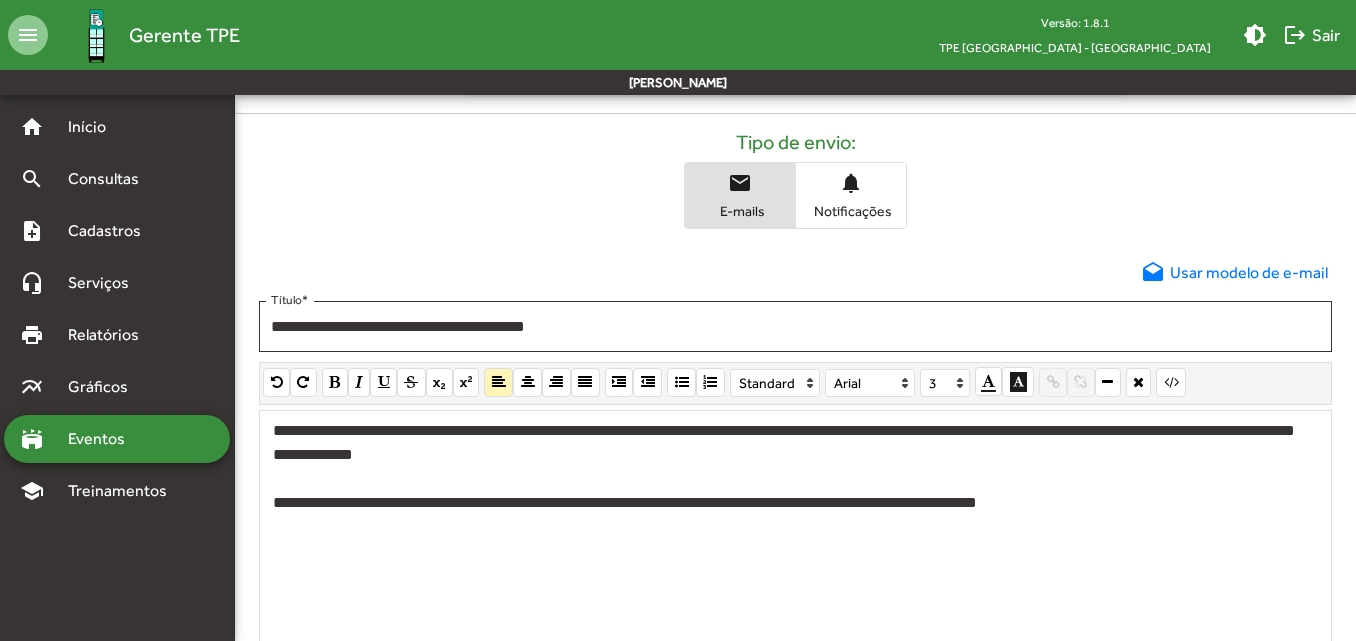 scroll, scrollTop: 656, scrollLeft: 0, axis: vertical 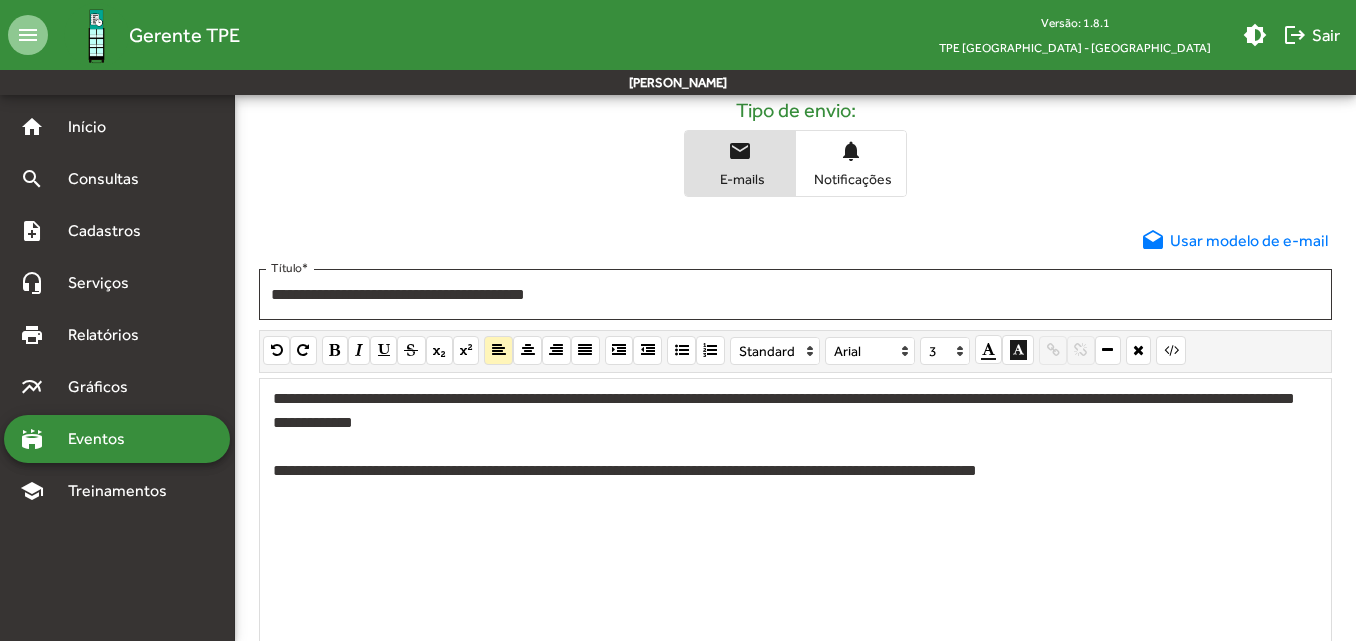 click on "**********" 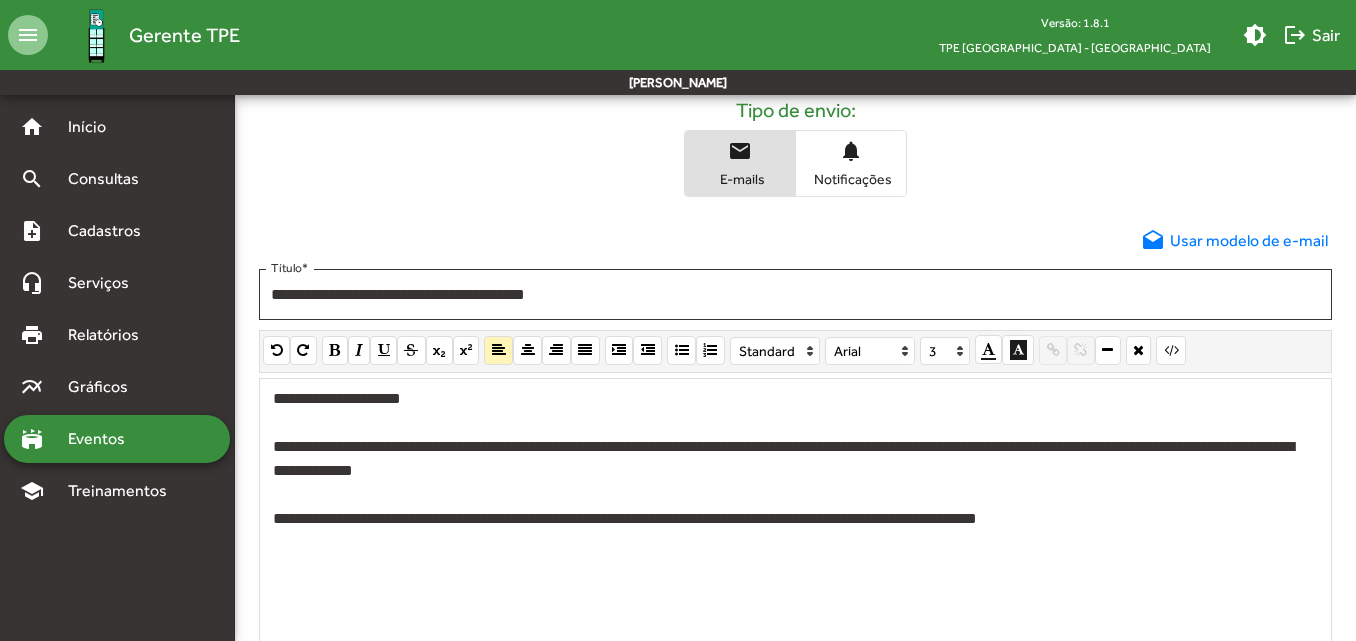 click 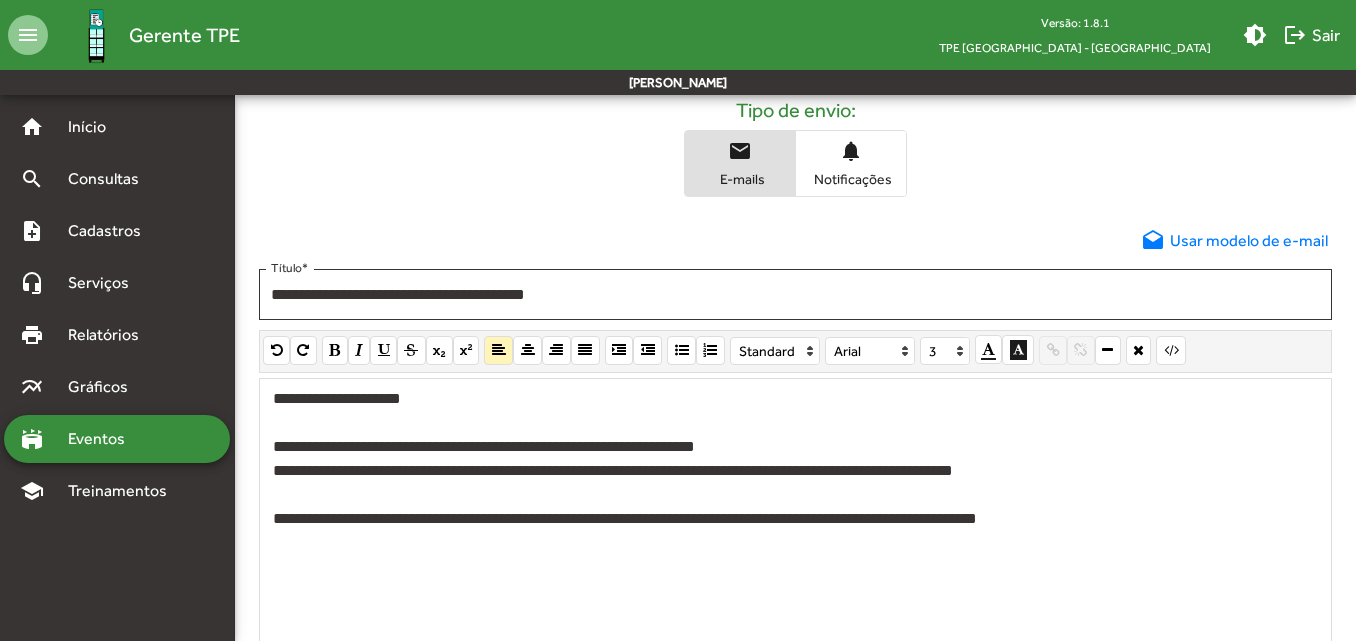 click on "**********" 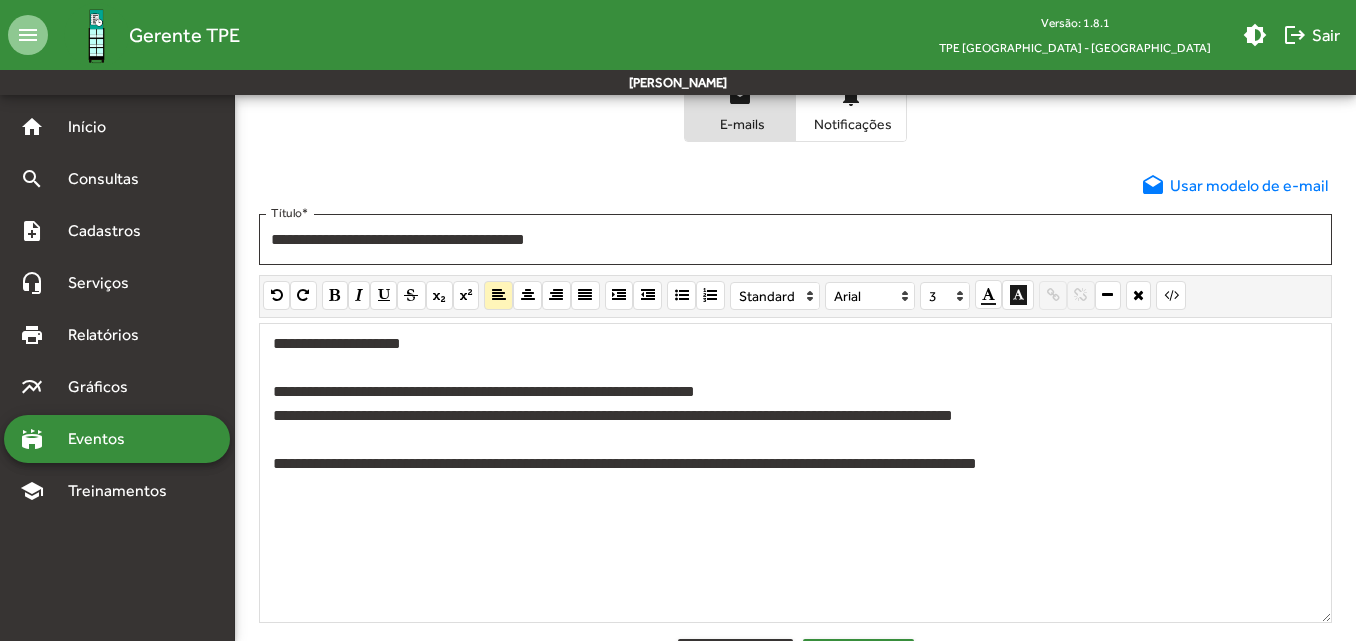 scroll, scrollTop: 756, scrollLeft: 0, axis: vertical 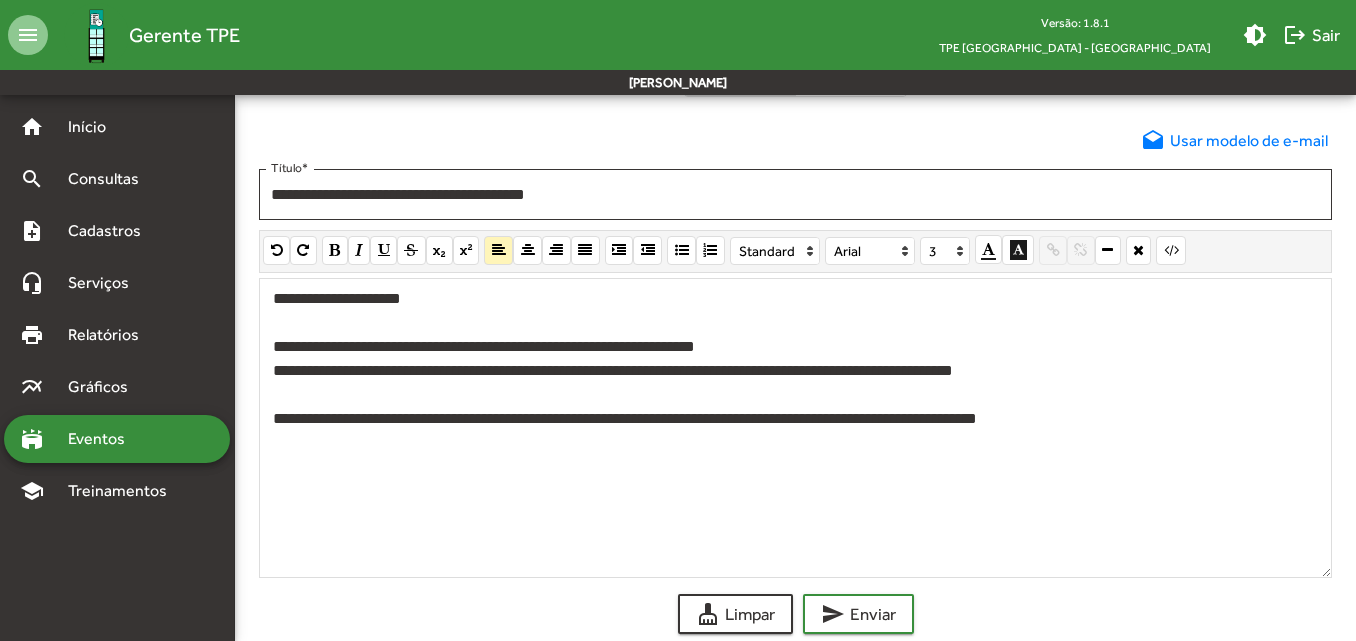 click on "**********" 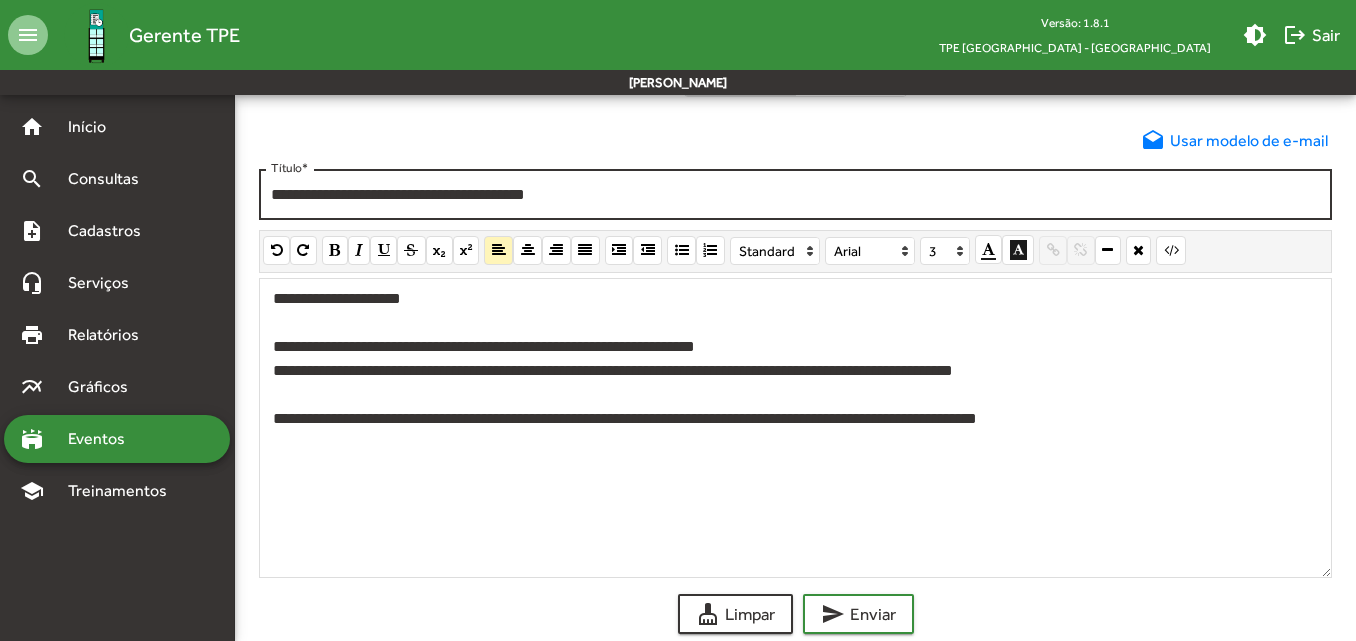 click on "**********" at bounding box center (795, 195) 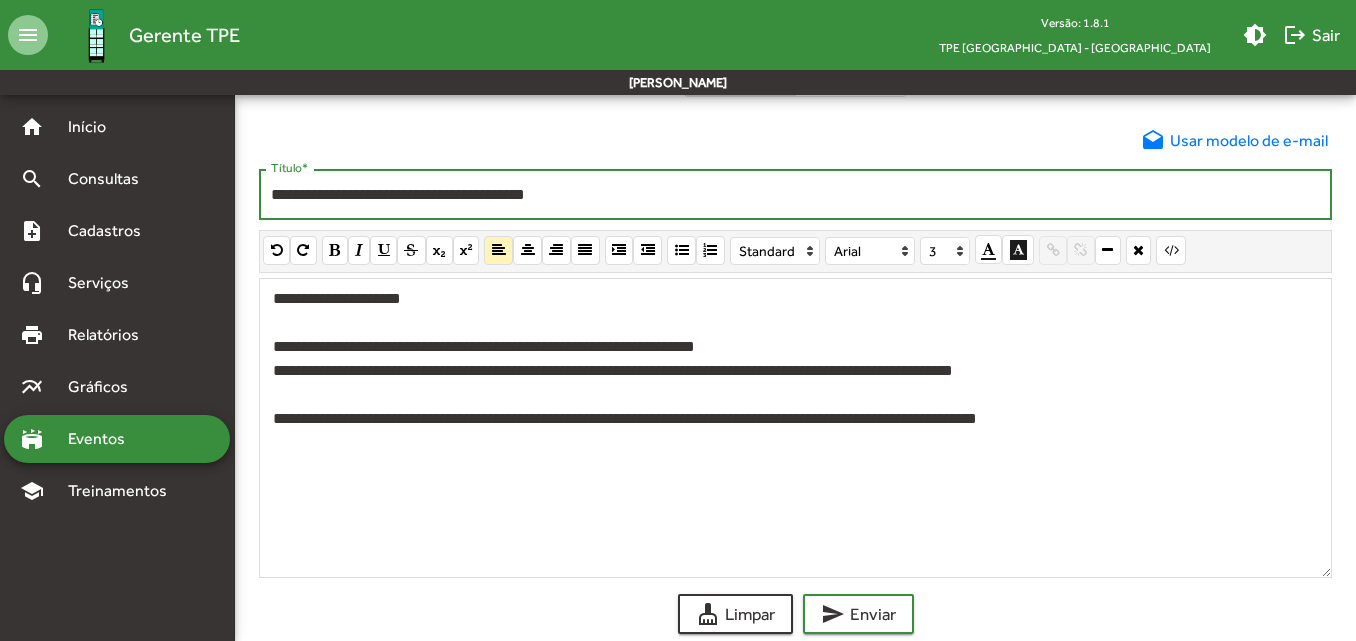 click on "**********" at bounding box center [795, 195] 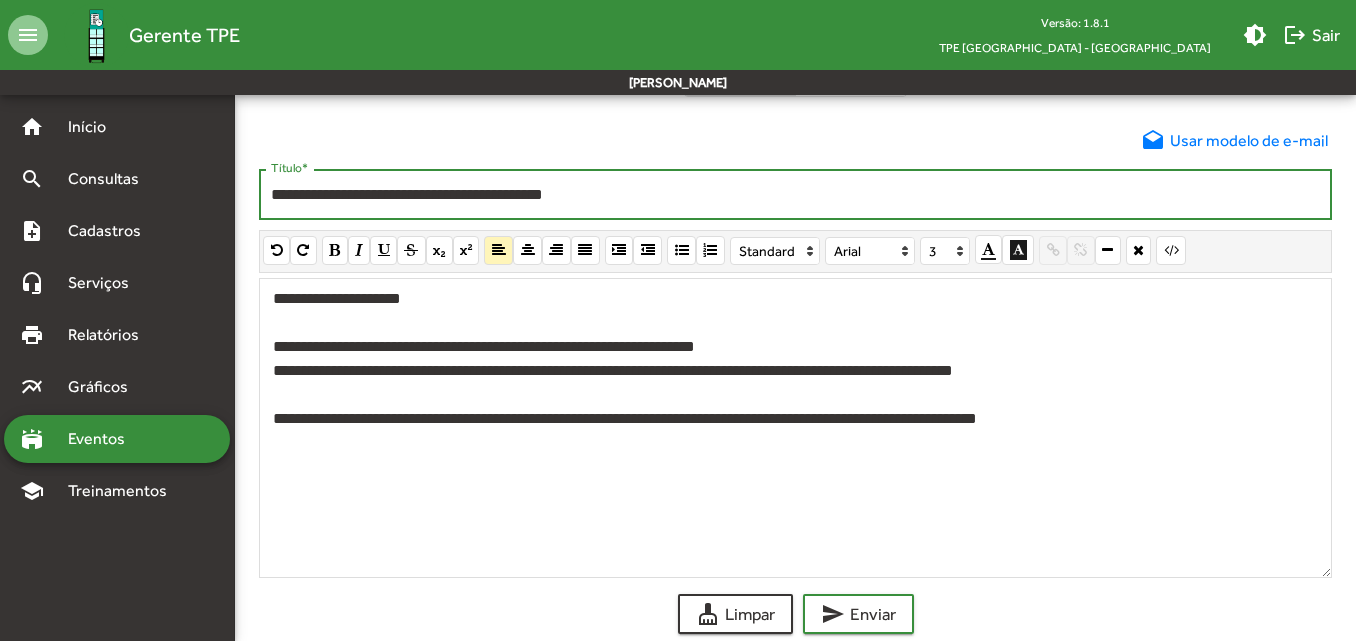 type on "**********" 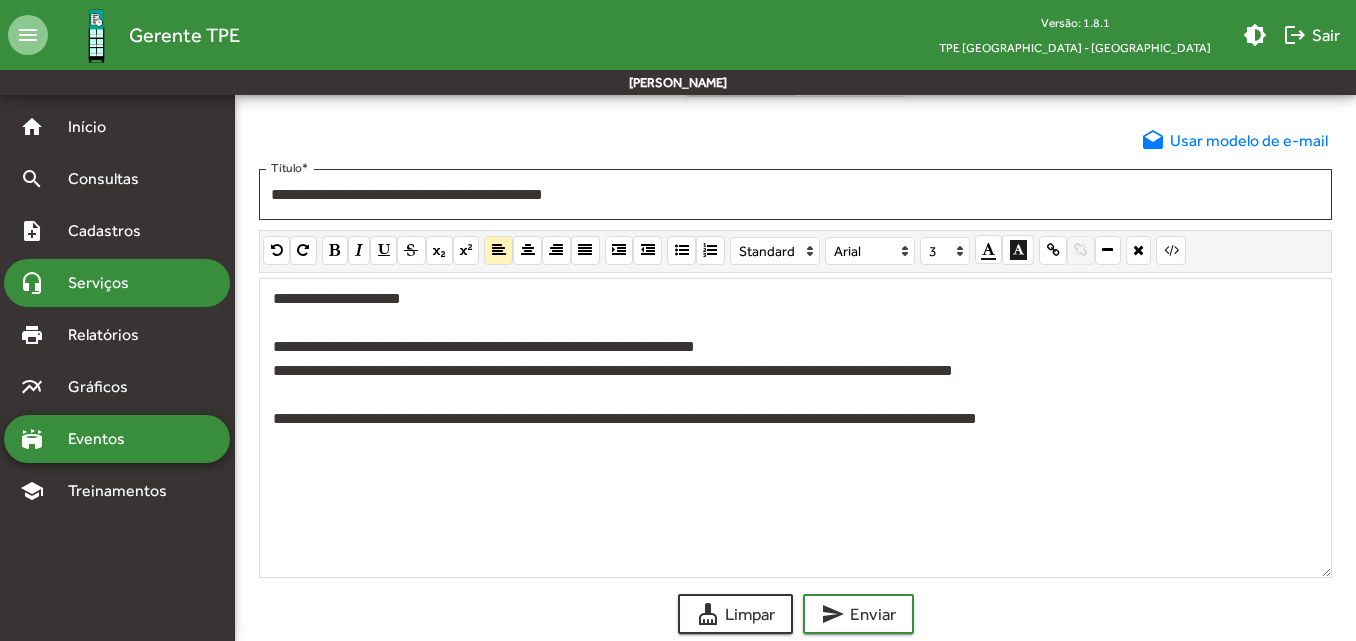 drag, startPoint x: 1127, startPoint y: 426, endPoint x: 180, endPoint y: 300, distance: 955.34546 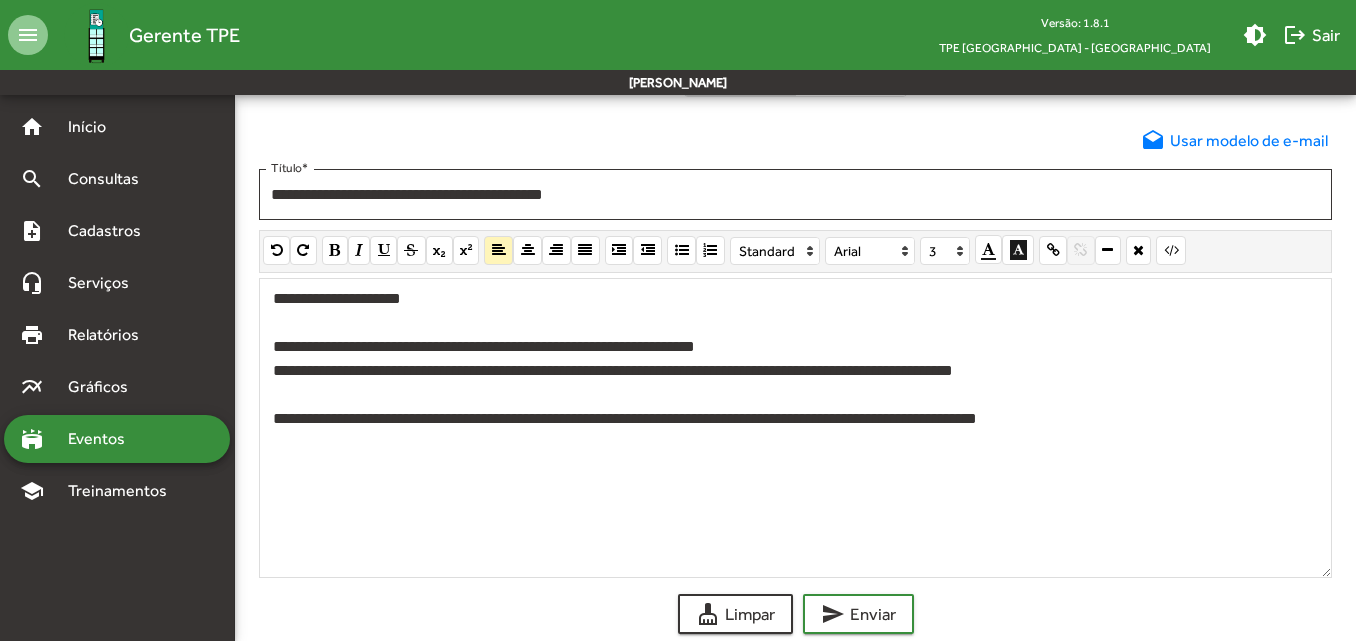 copy on "**********" 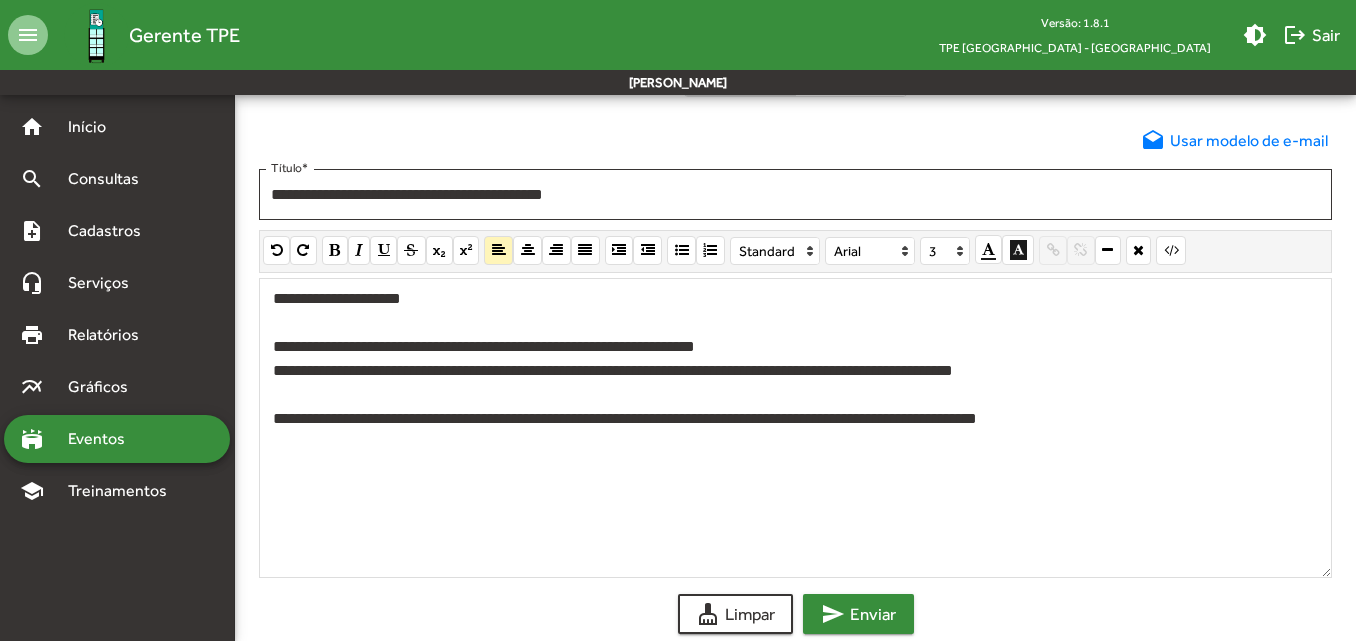click on "send  Enviar" 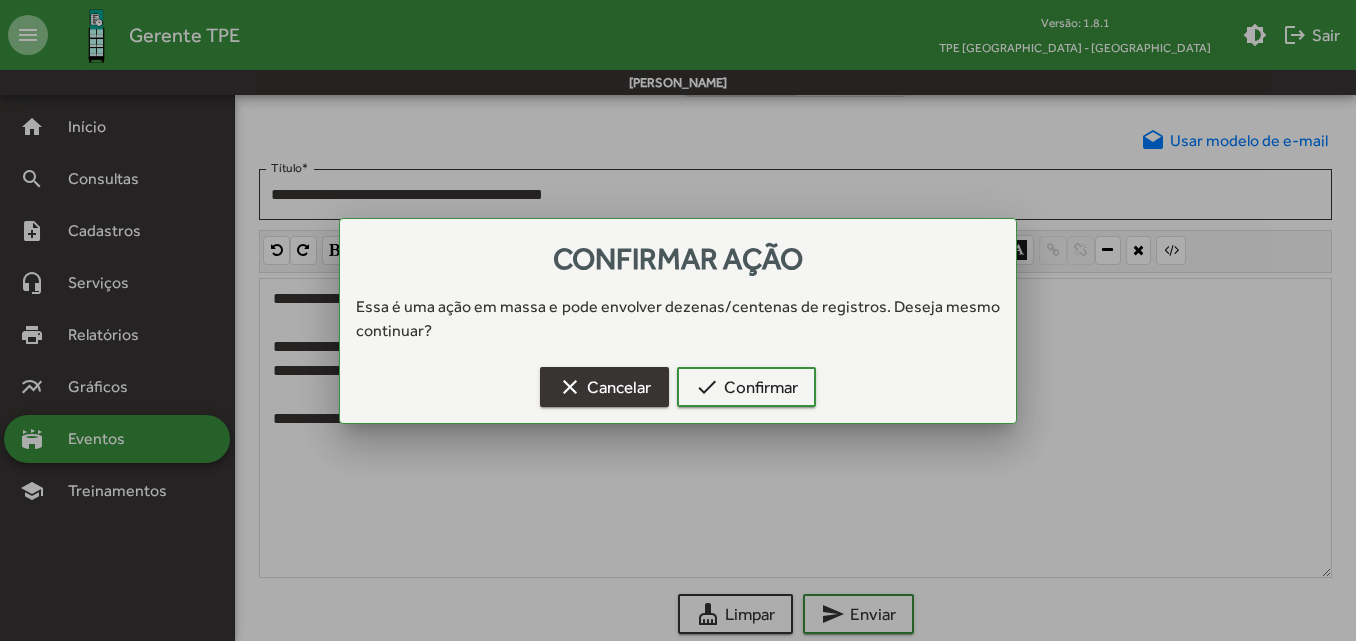 click on "clear  Cancelar" at bounding box center [604, 387] 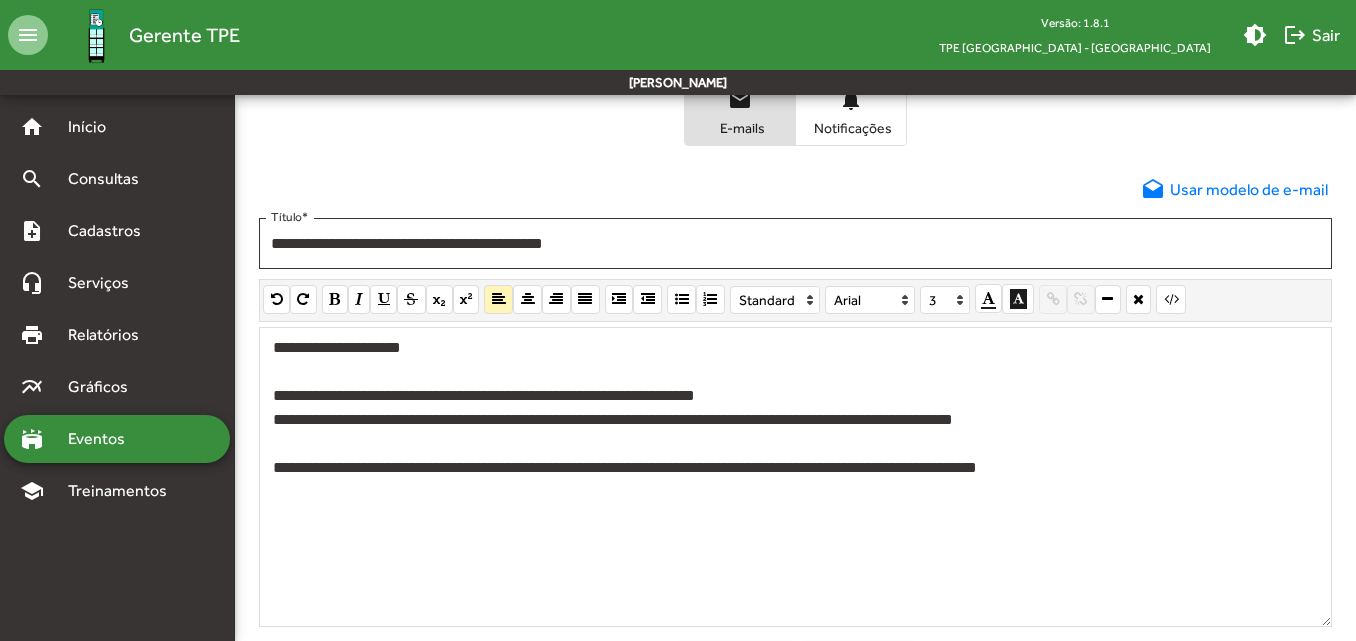 scroll, scrollTop: 756, scrollLeft: 0, axis: vertical 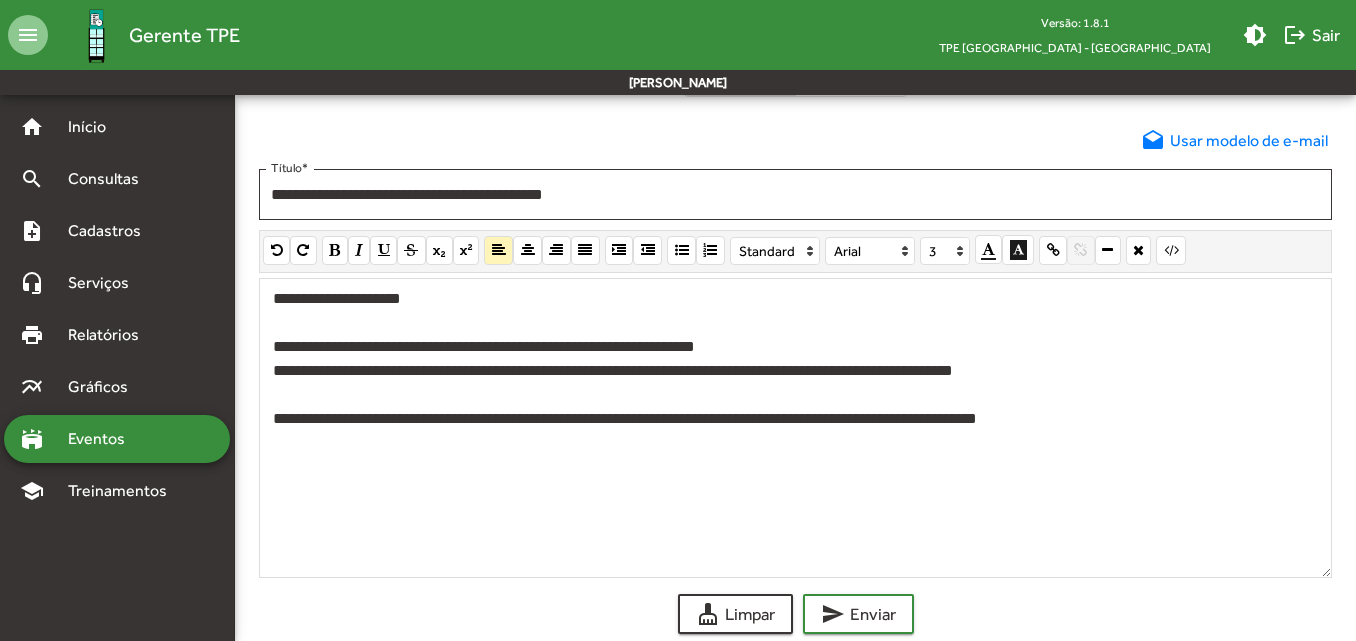 drag, startPoint x: 1143, startPoint y: 421, endPoint x: 247, endPoint y: 297, distance: 904.5397 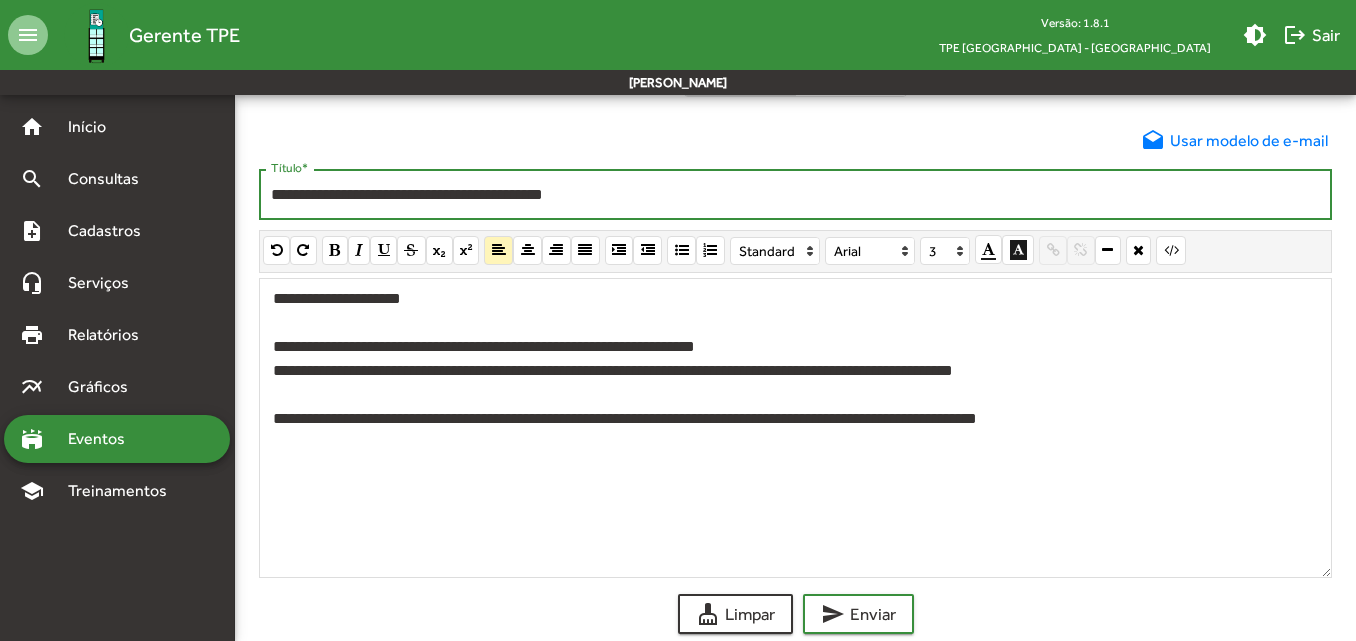 drag, startPoint x: 598, startPoint y: 194, endPoint x: 259, endPoint y: 197, distance: 339.01328 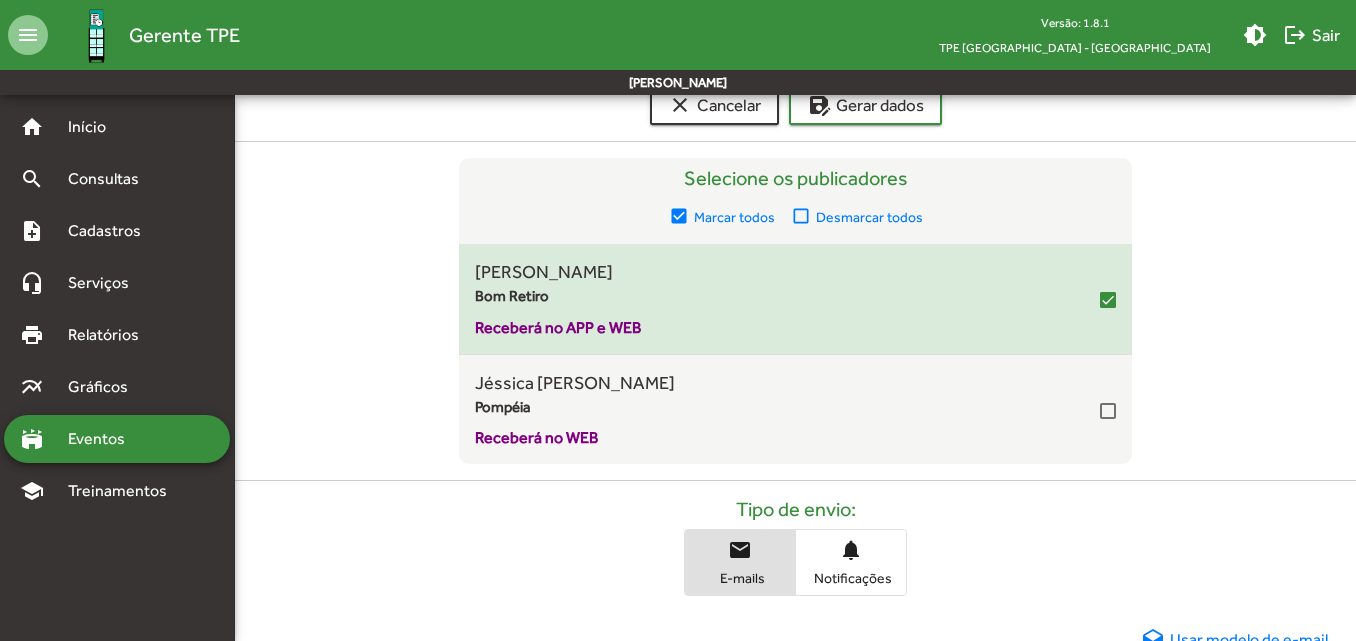 scroll, scrollTop: 256, scrollLeft: 0, axis: vertical 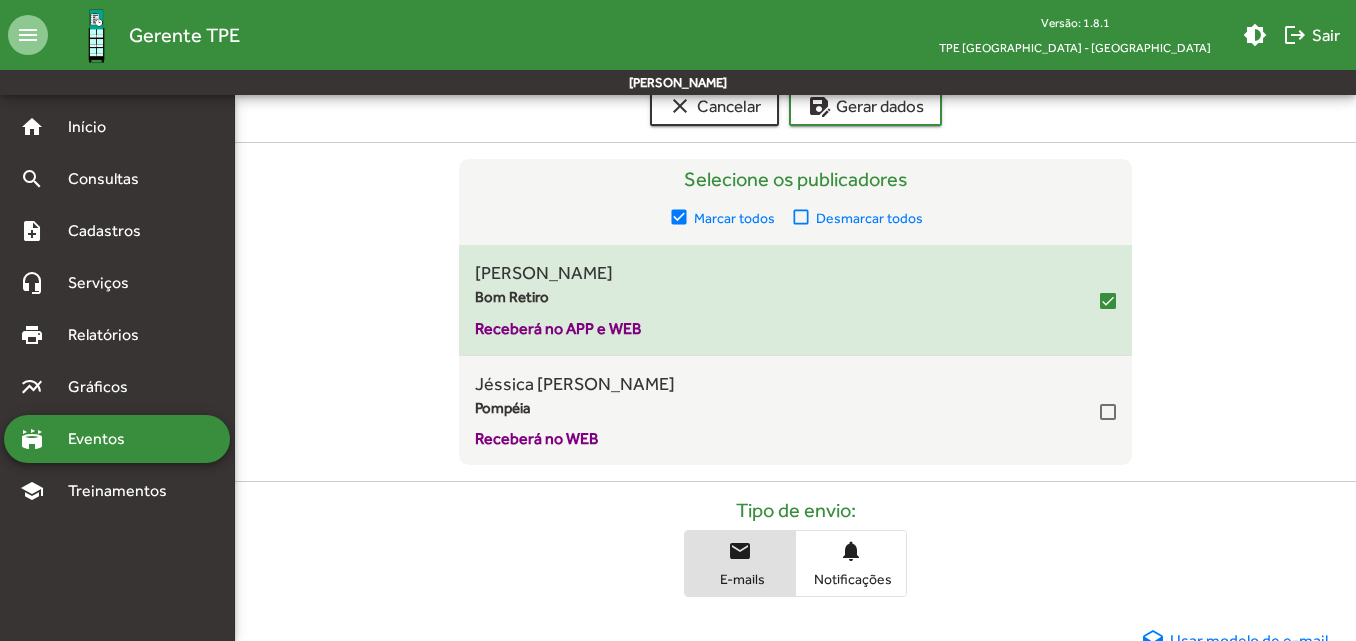 click at bounding box center (1108, 301) 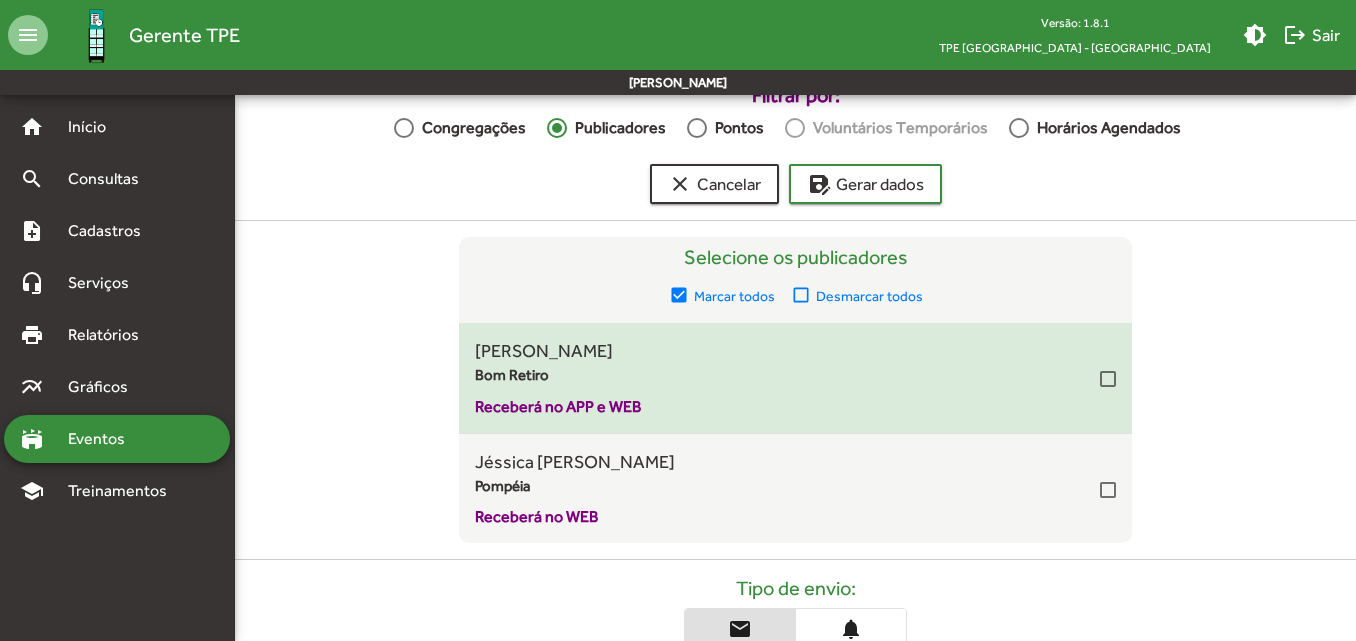 scroll, scrollTop: 156, scrollLeft: 0, axis: vertical 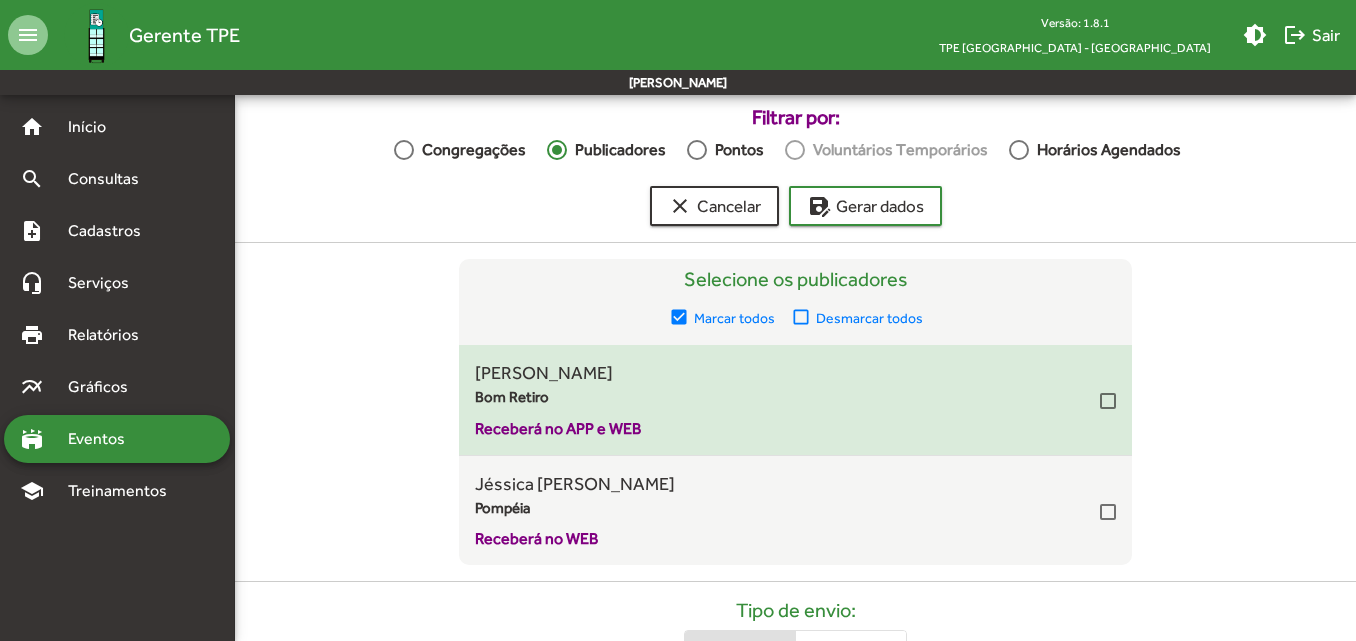 click at bounding box center [1108, 401] 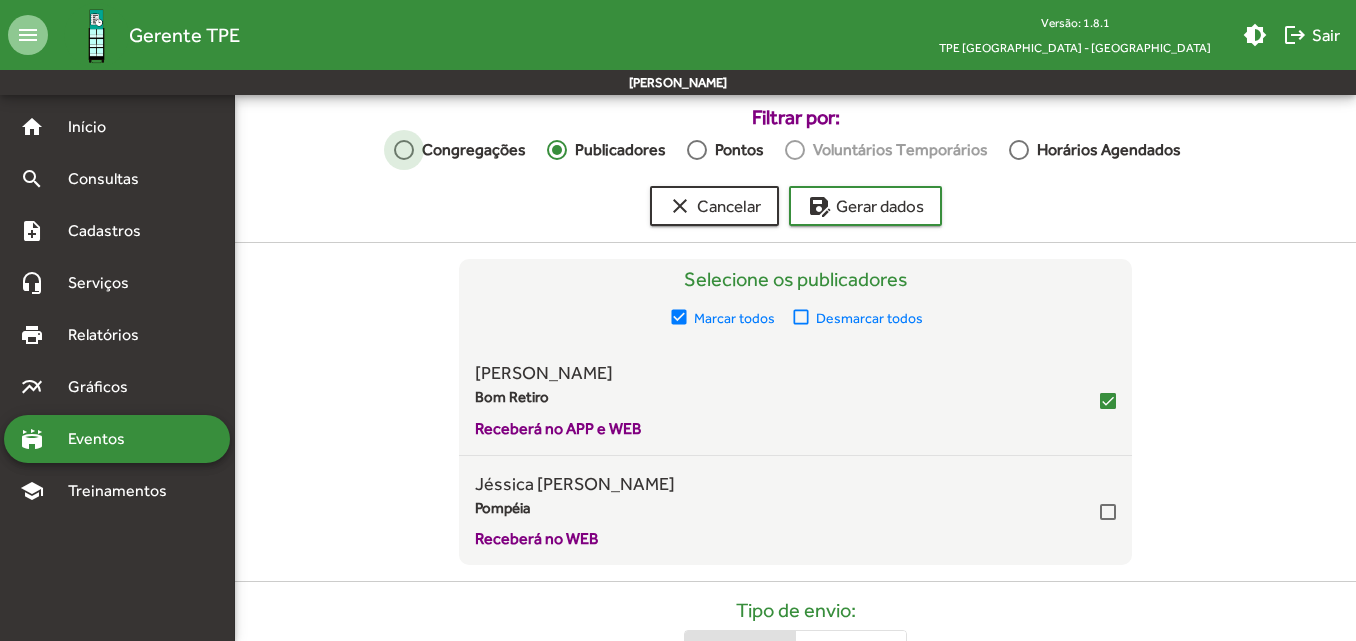 click at bounding box center (404, 150) 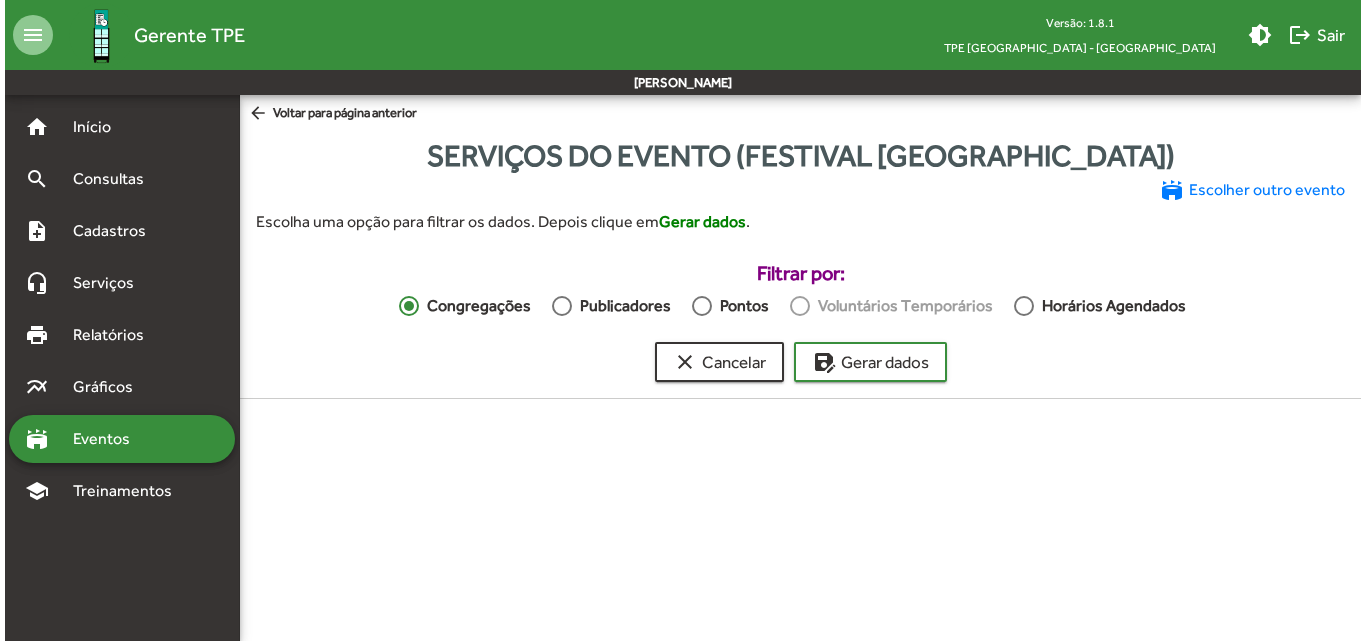 scroll, scrollTop: 0, scrollLeft: 0, axis: both 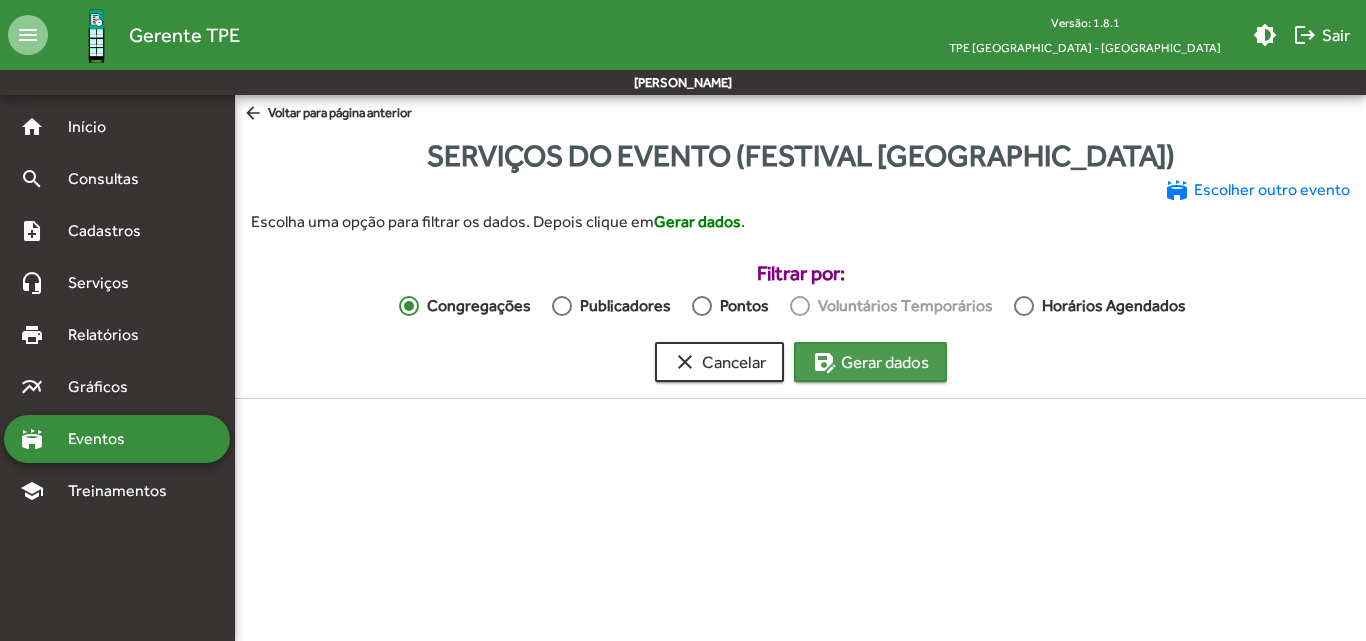 click on "save_as  Gerar dados" 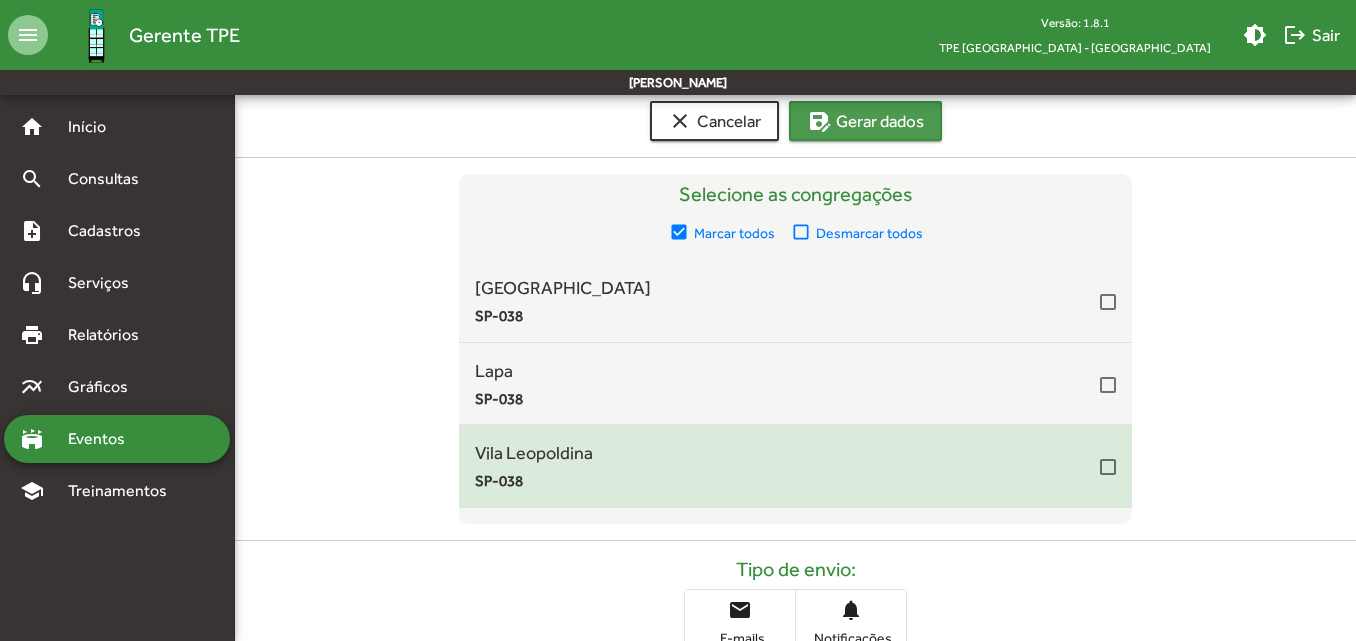 scroll, scrollTop: 300, scrollLeft: 0, axis: vertical 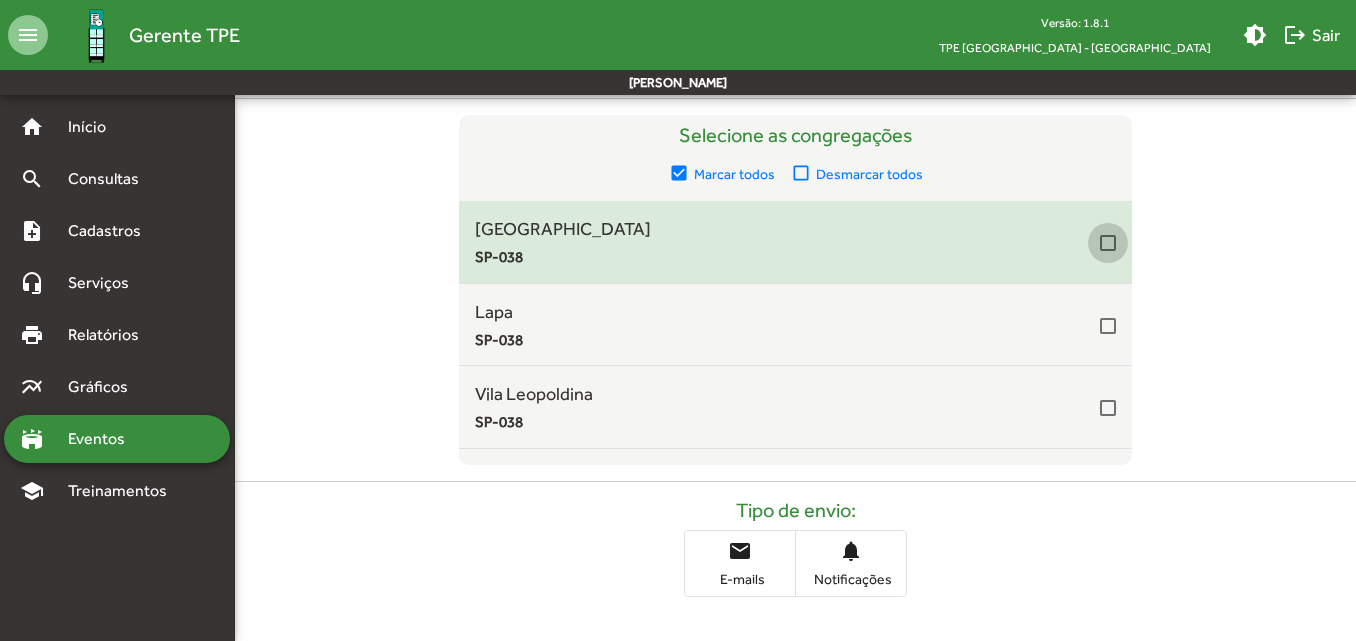 click at bounding box center [1108, 243] 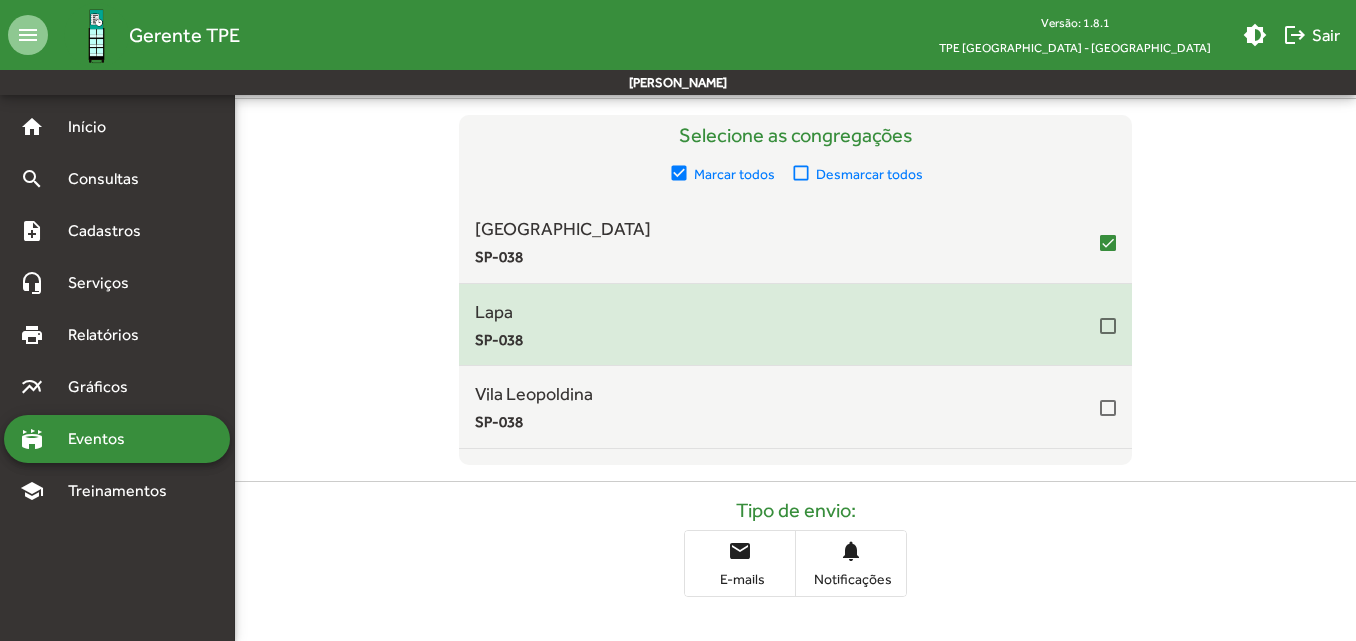 click at bounding box center (1108, 325) 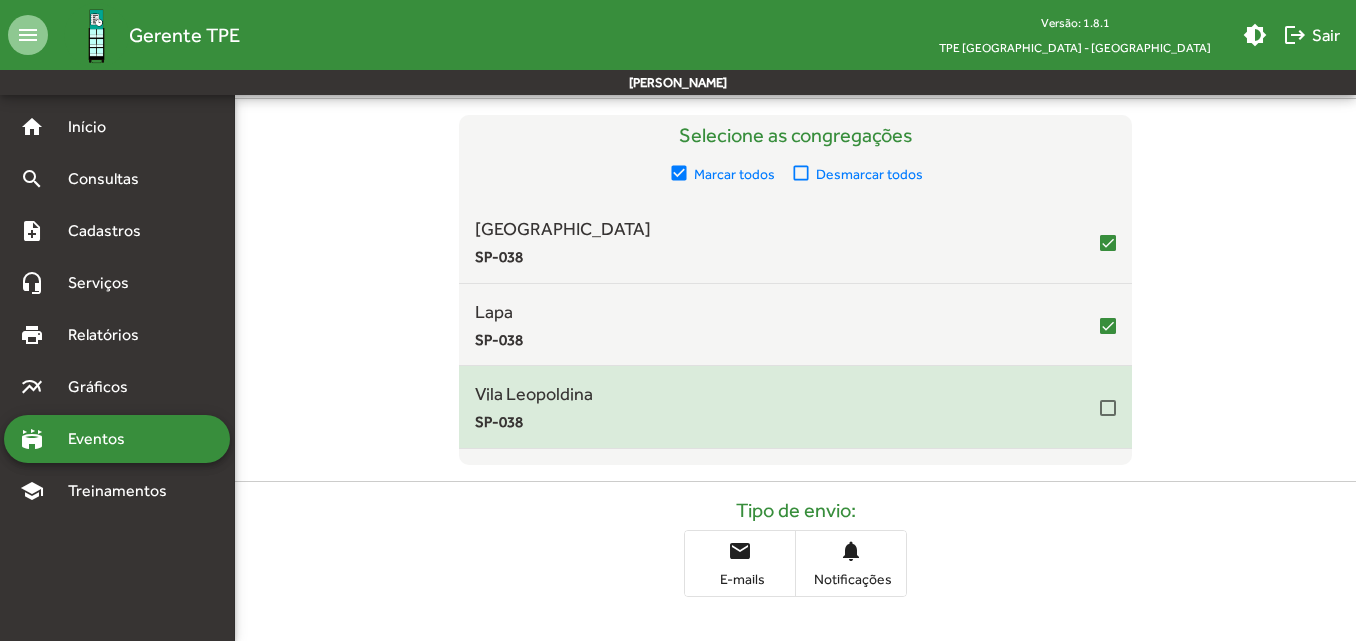 click on "Vila Leopoldina SP-038" at bounding box center (795, 407) 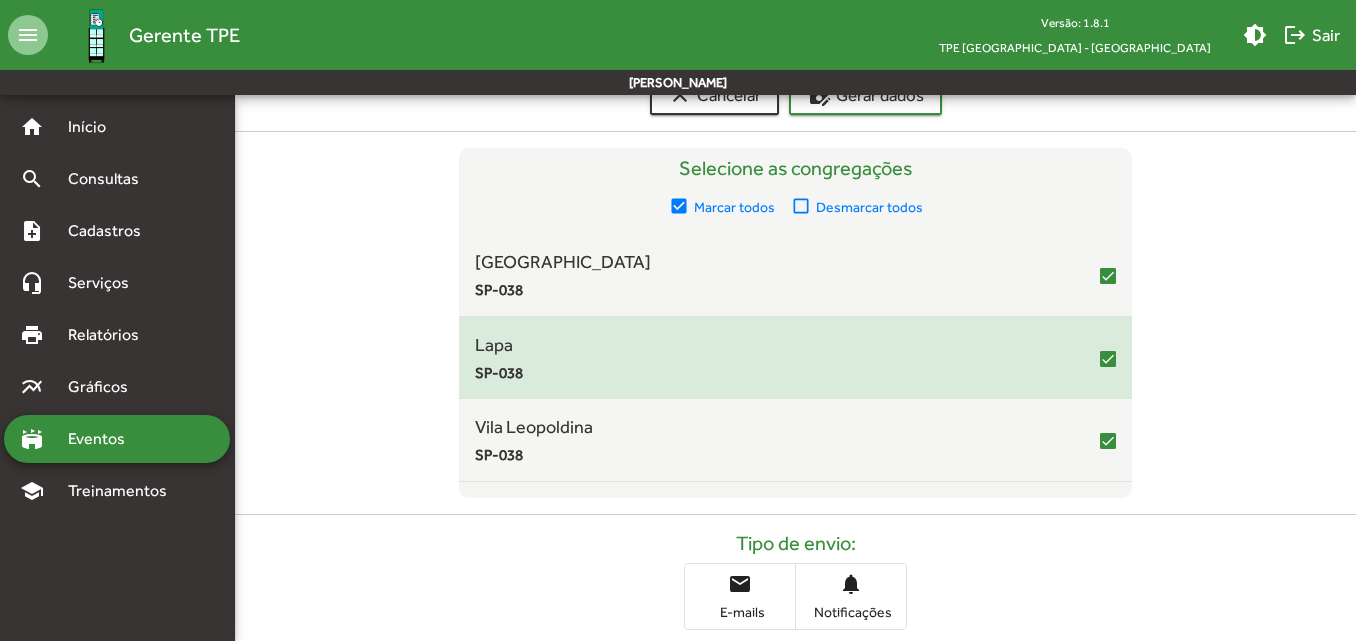 scroll, scrollTop: 300, scrollLeft: 0, axis: vertical 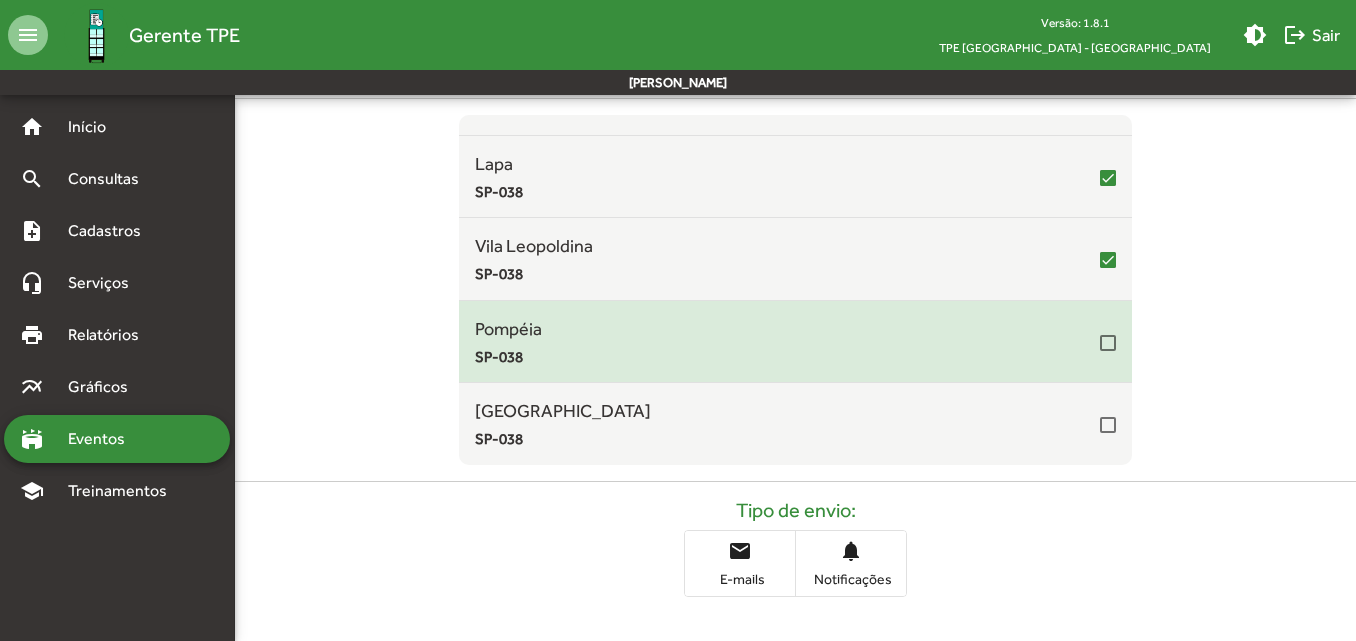 click at bounding box center [1108, 343] 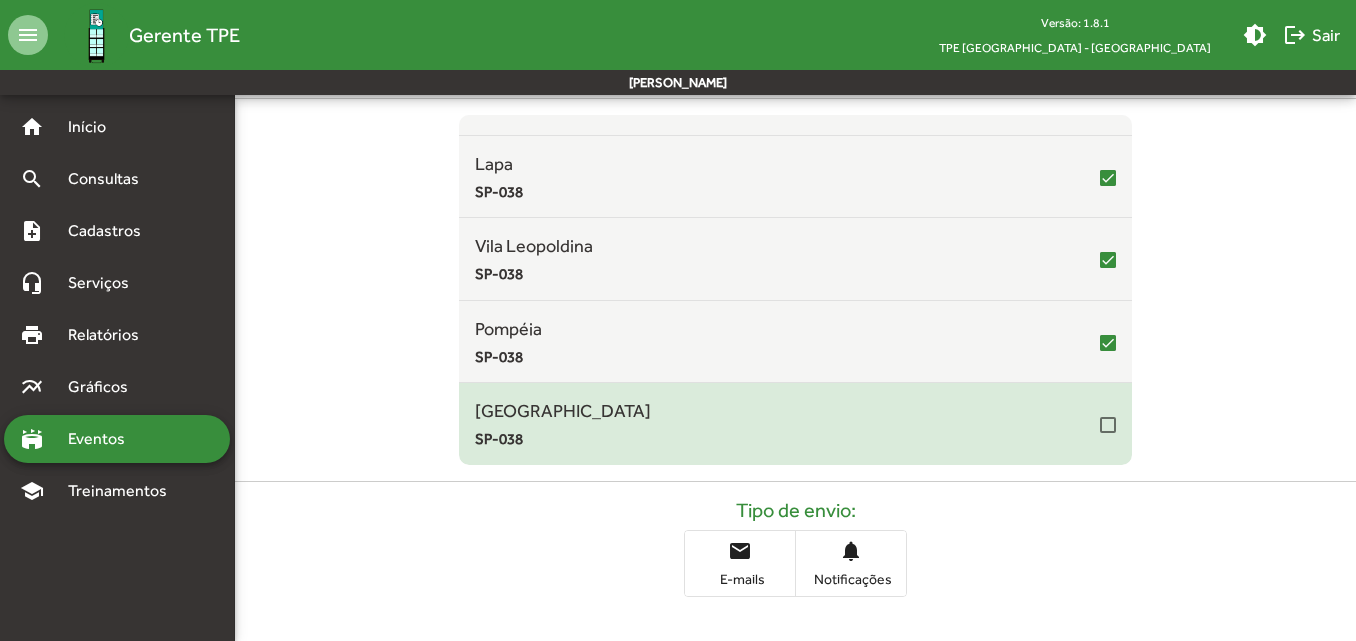 click at bounding box center [1108, 425] 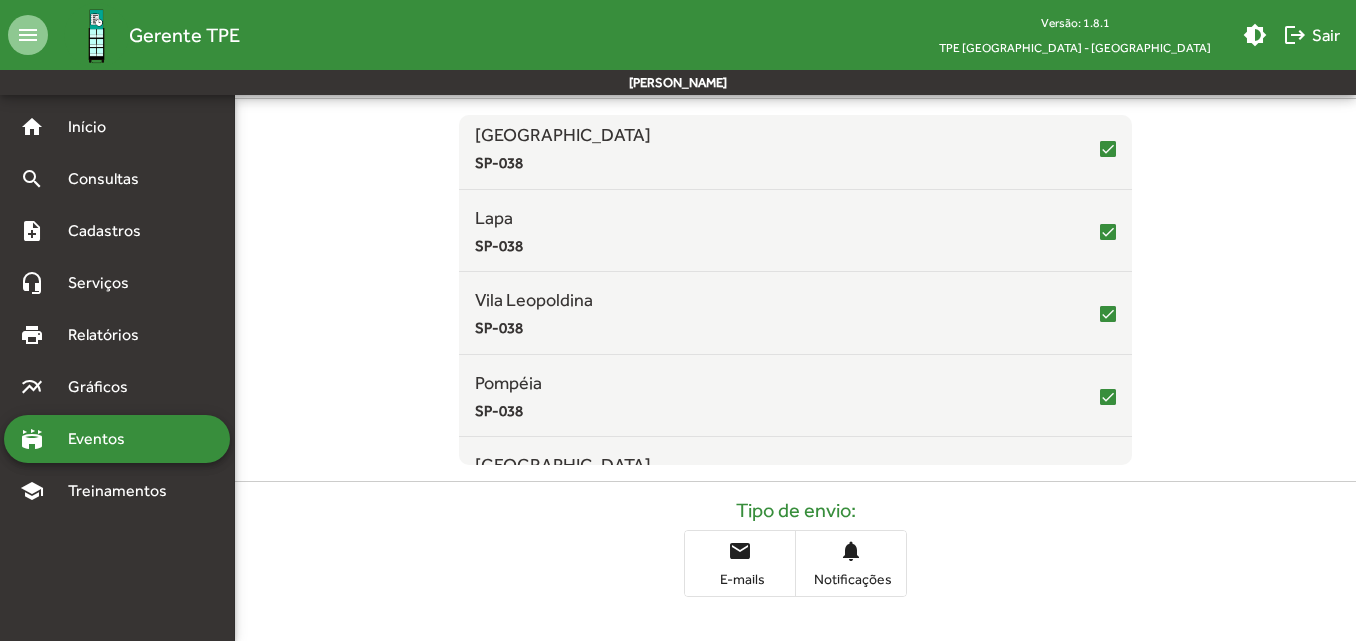 scroll, scrollTop: 148, scrollLeft: 0, axis: vertical 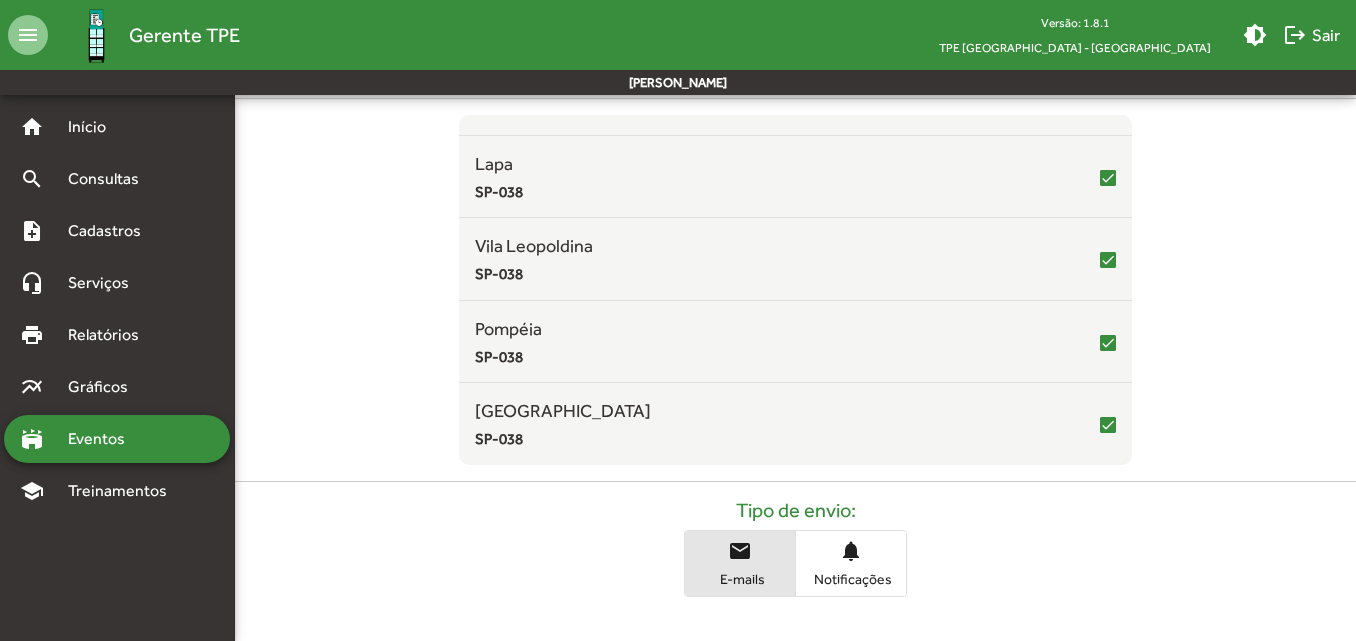 click on "email" at bounding box center [740, 551] 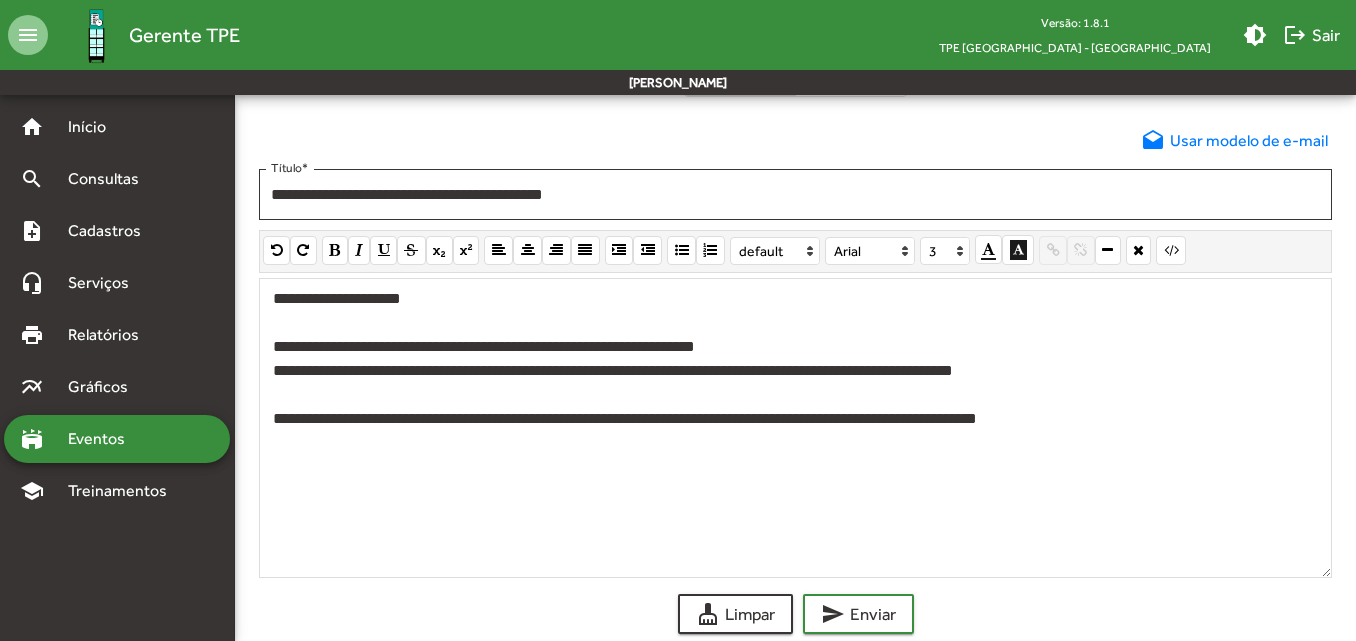 scroll, scrollTop: 833, scrollLeft: 0, axis: vertical 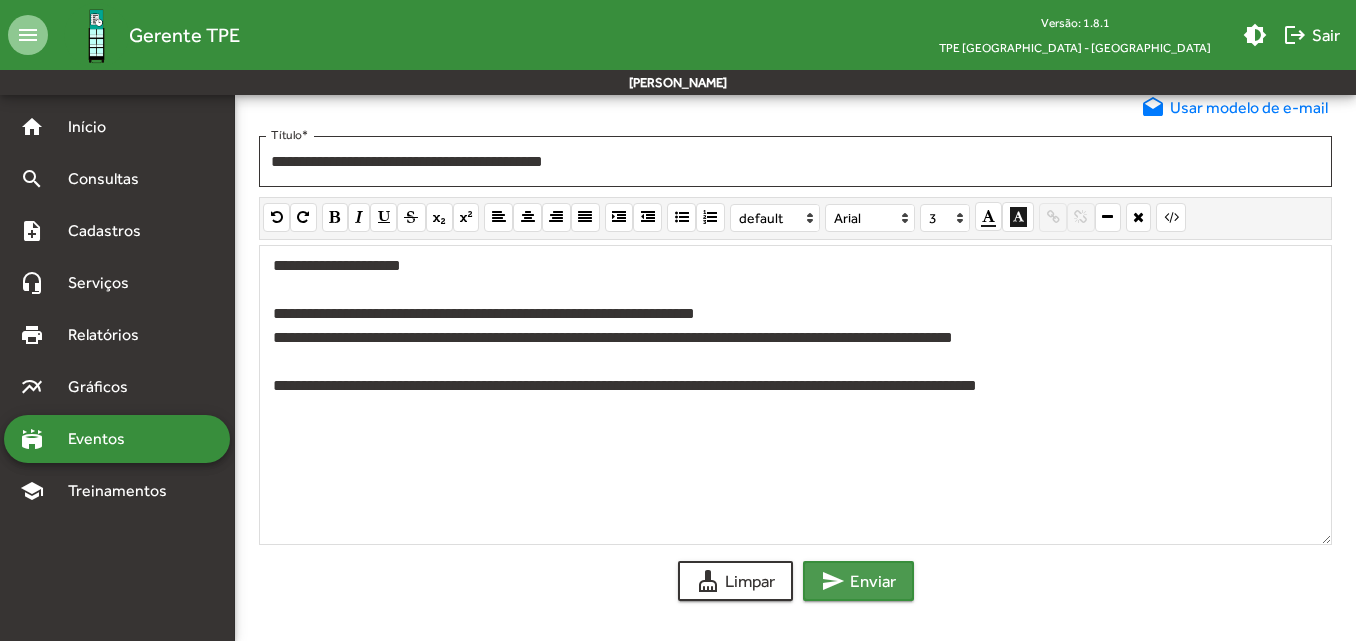 click on "send  Enviar" 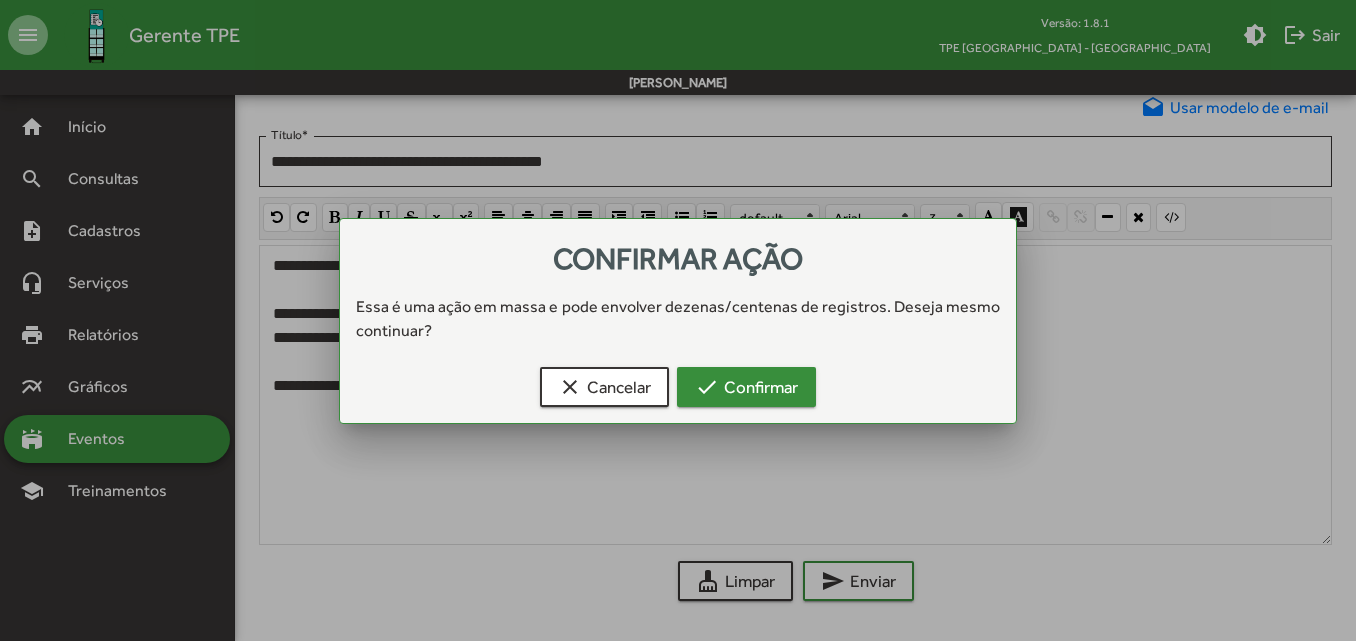click on "check  Confirmar" at bounding box center (746, 387) 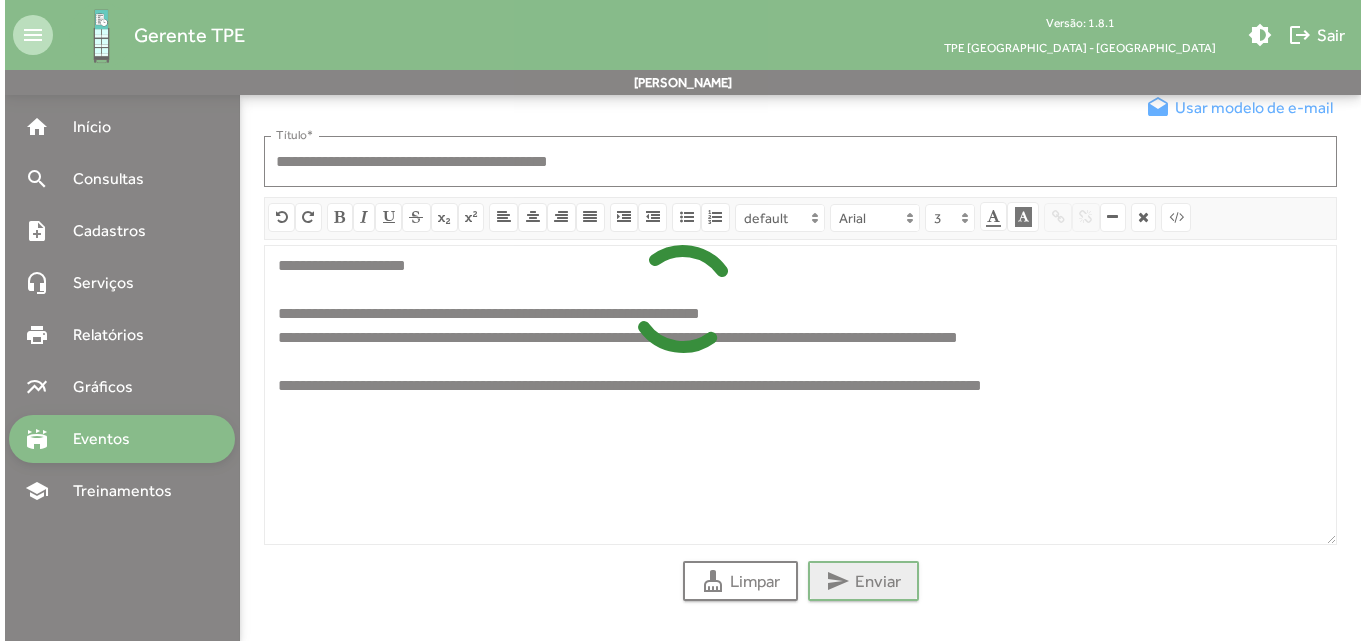 scroll, scrollTop: 0, scrollLeft: 0, axis: both 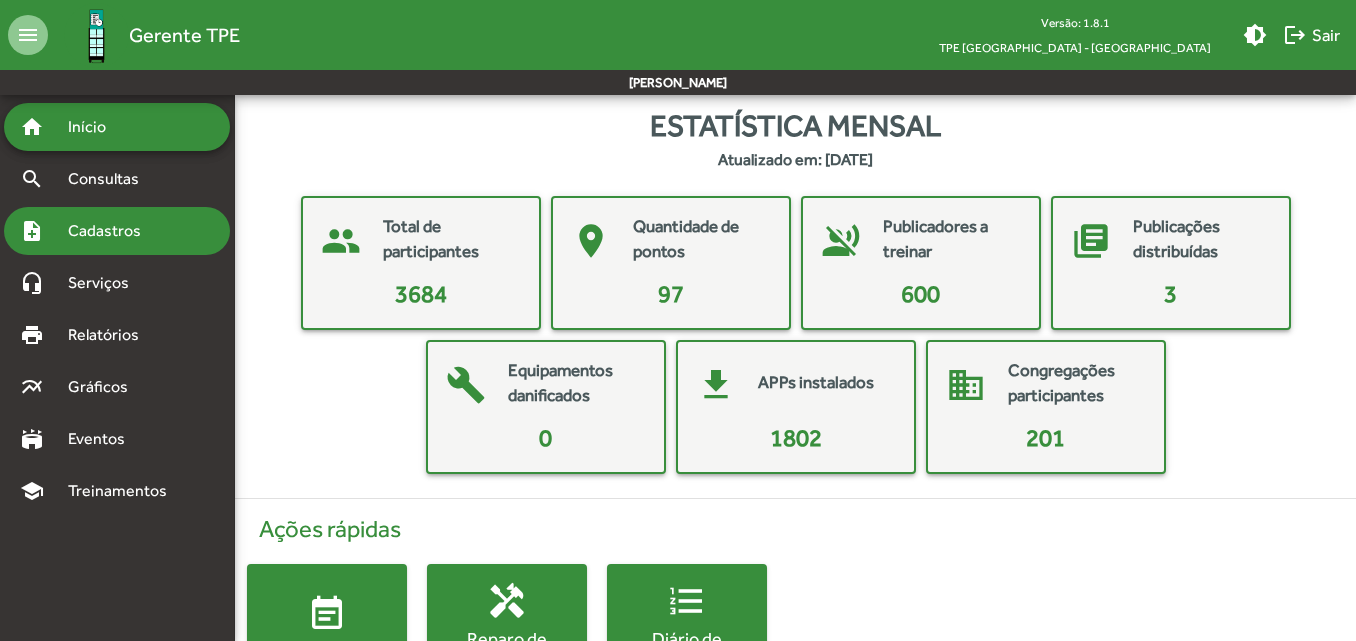 click on "Cadastros" at bounding box center (111, 231) 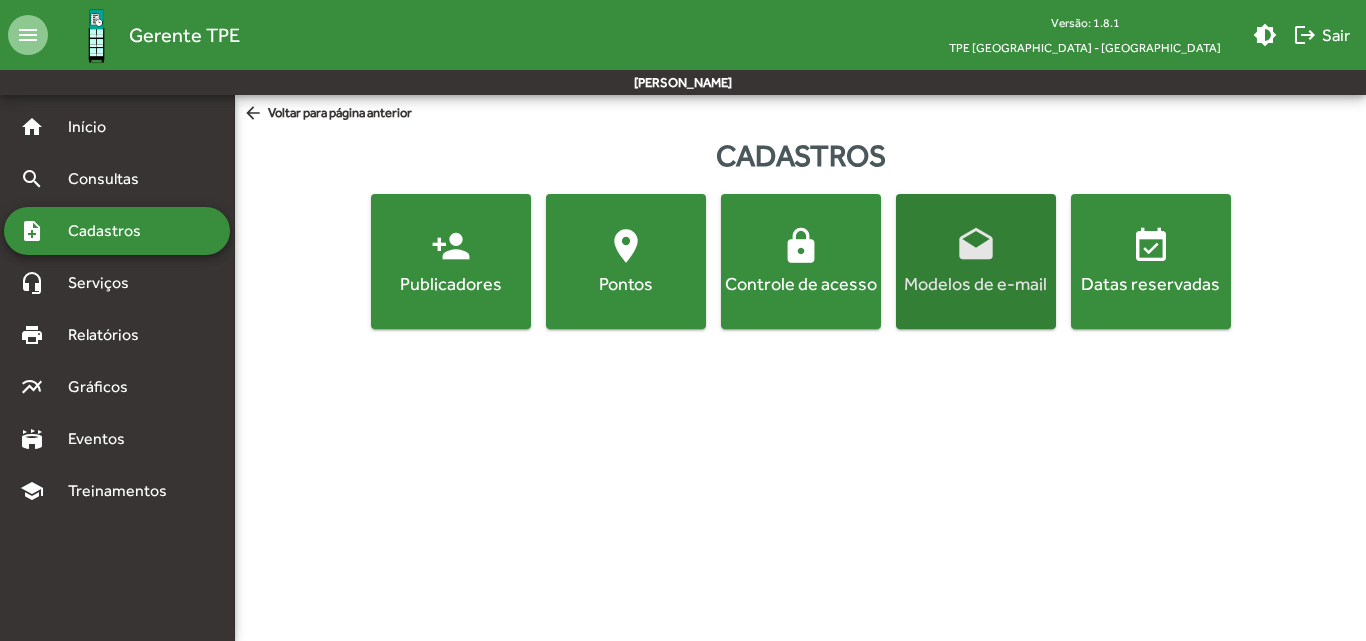 click on "Modelos de e-mail" 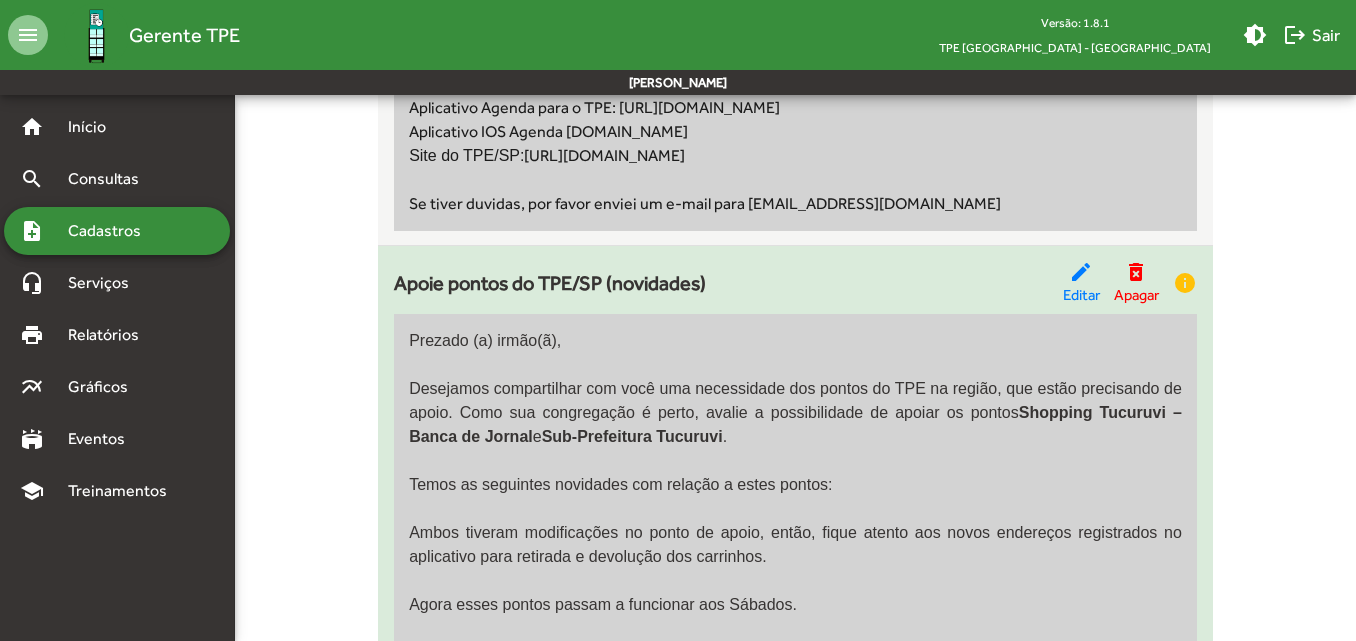 scroll, scrollTop: 800, scrollLeft: 0, axis: vertical 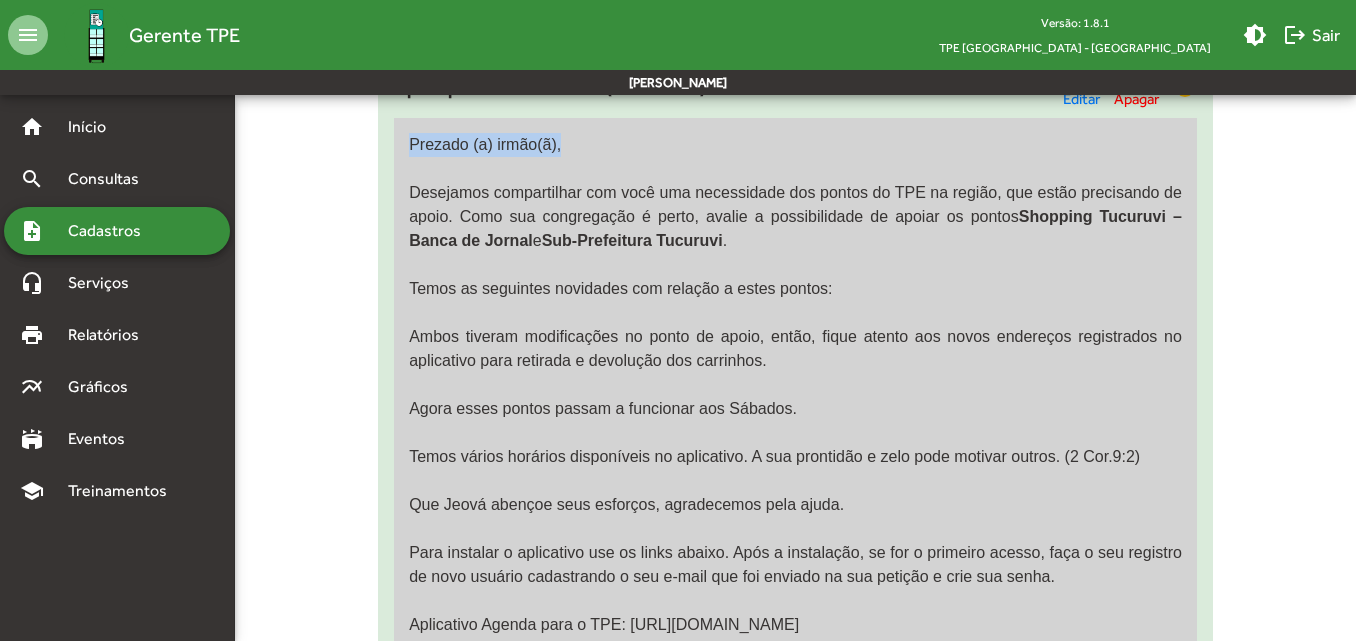 drag, startPoint x: 556, startPoint y: 142, endPoint x: 402, endPoint y: 150, distance: 154.20766 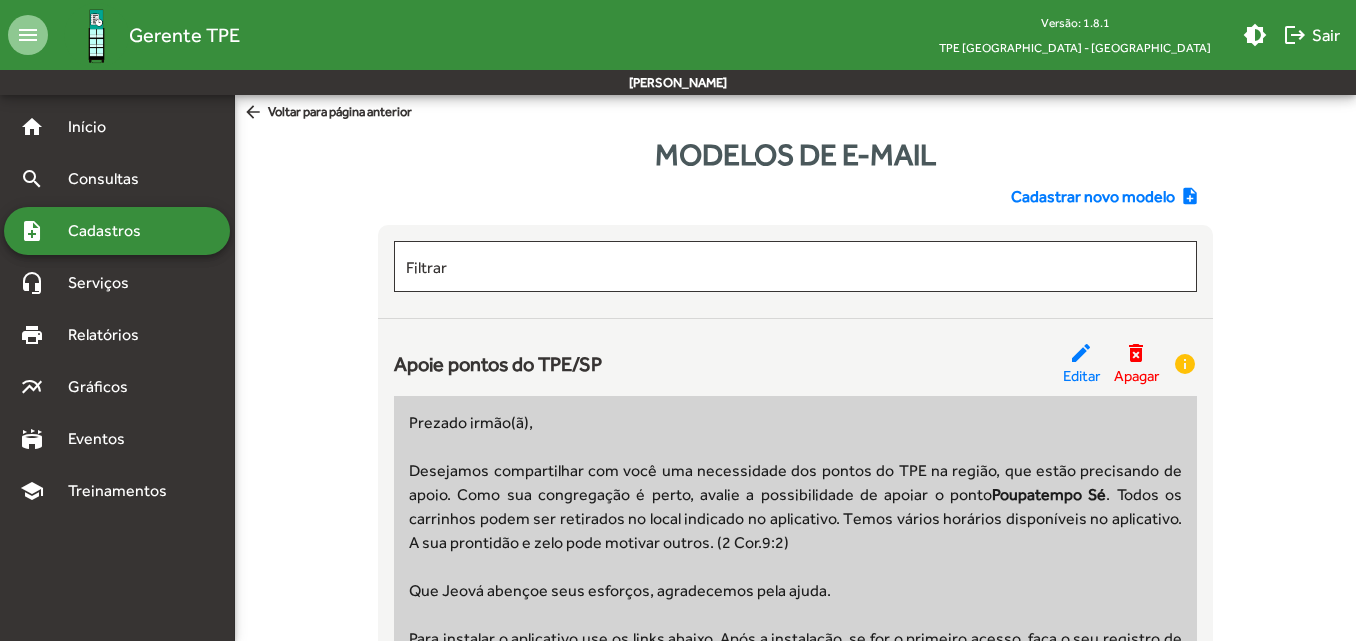 scroll, scrollTop: 0, scrollLeft: 0, axis: both 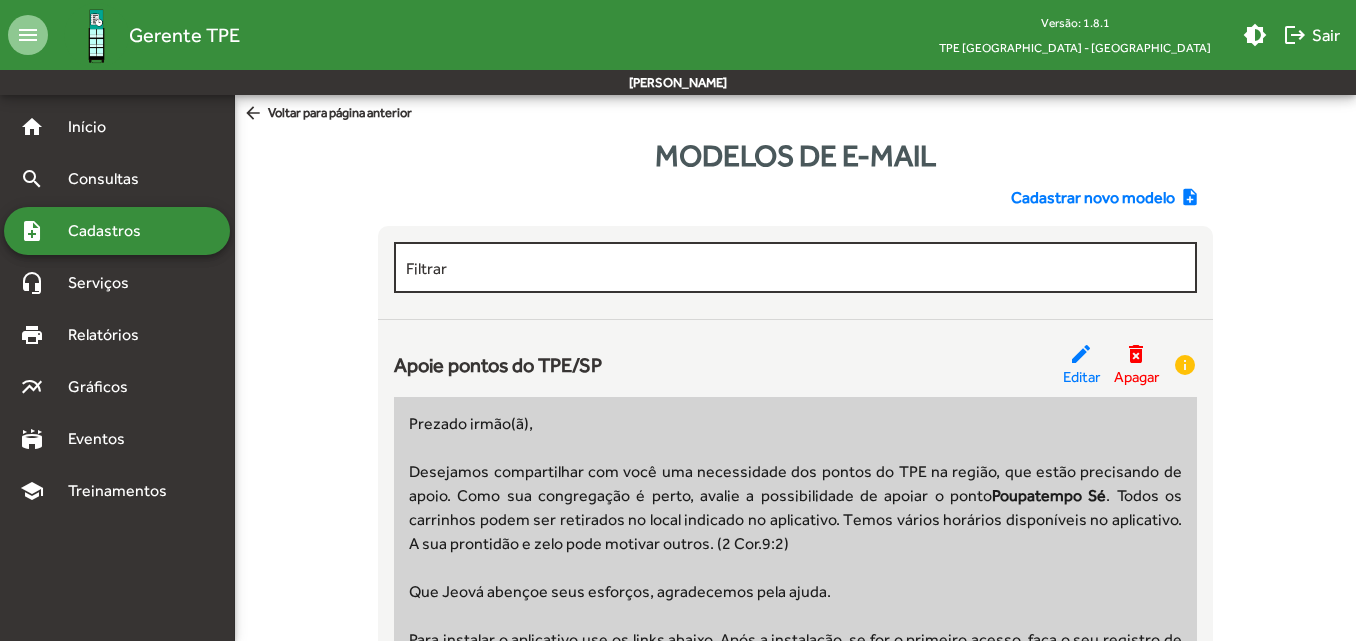 click on "Filtrar" at bounding box center [795, 268] 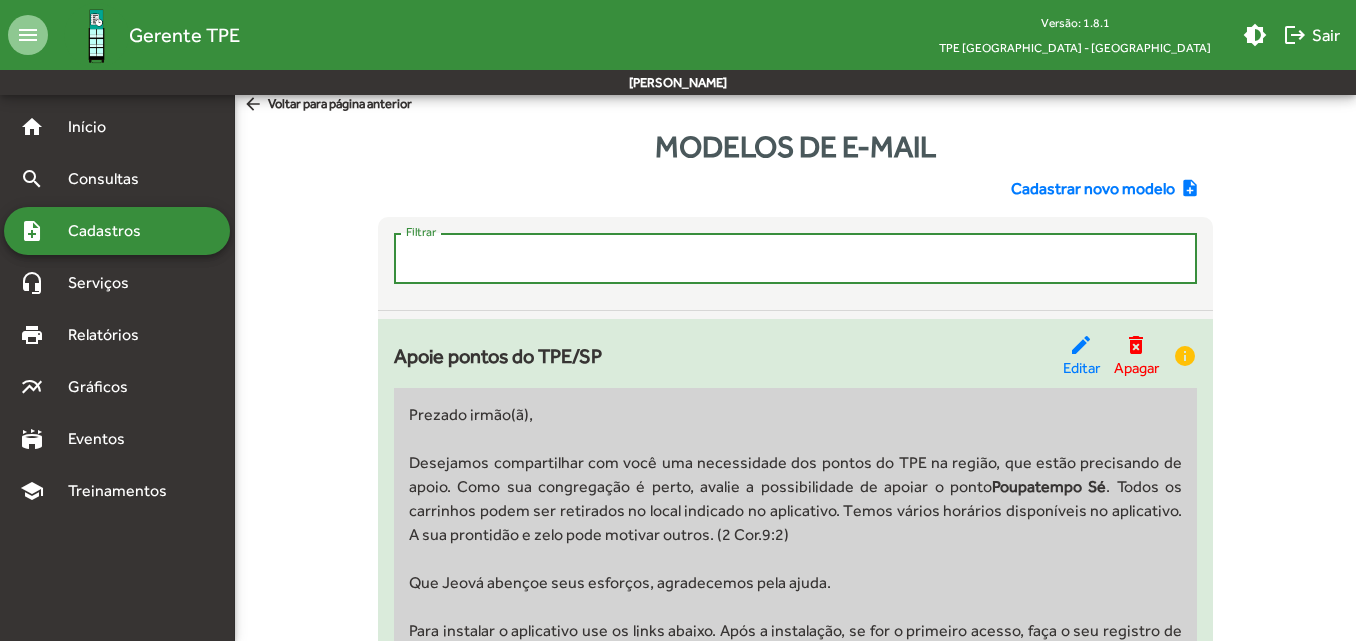 scroll, scrollTop: 0, scrollLeft: 0, axis: both 